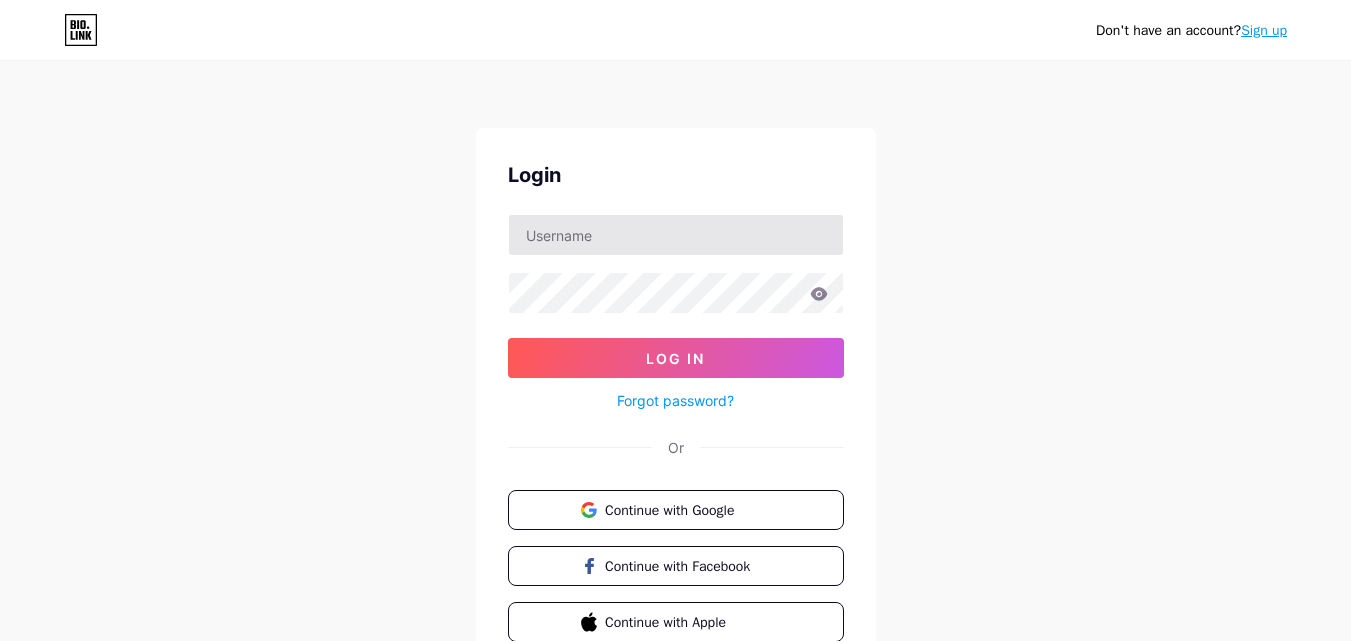 scroll, scrollTop: 0, scrollLeft: 0, axis: both 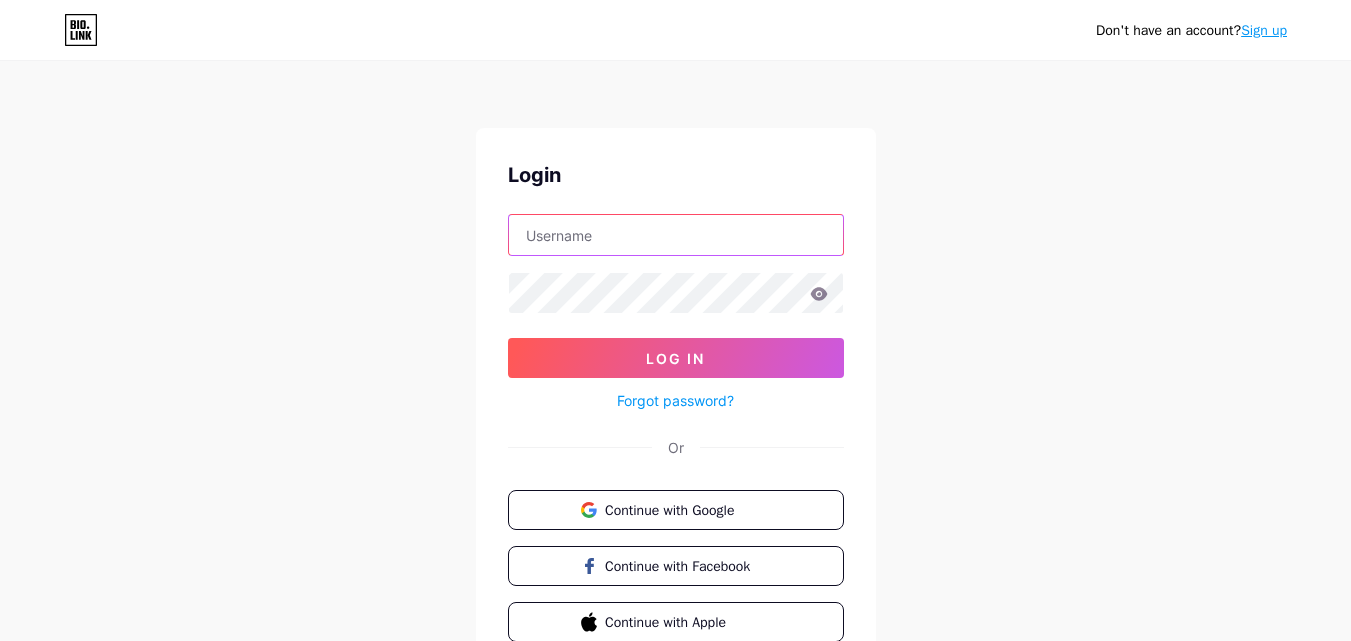 click at bounding box center (676, 235) 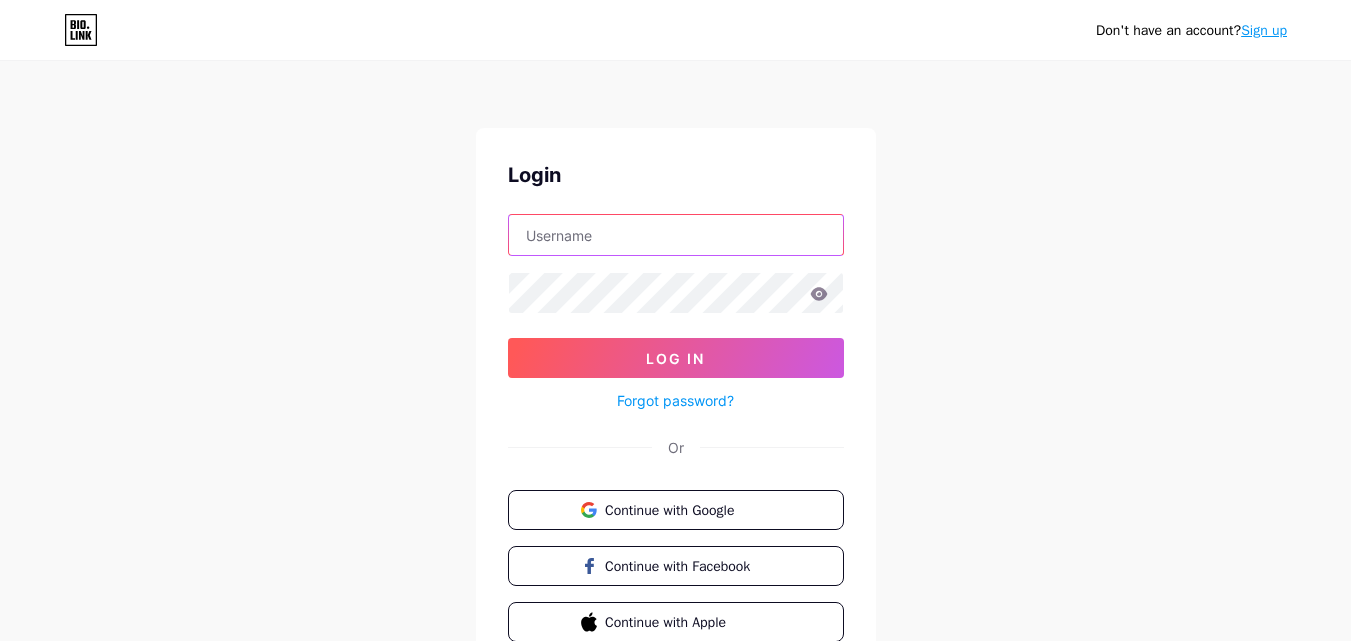 type on "verfoodsolutions" 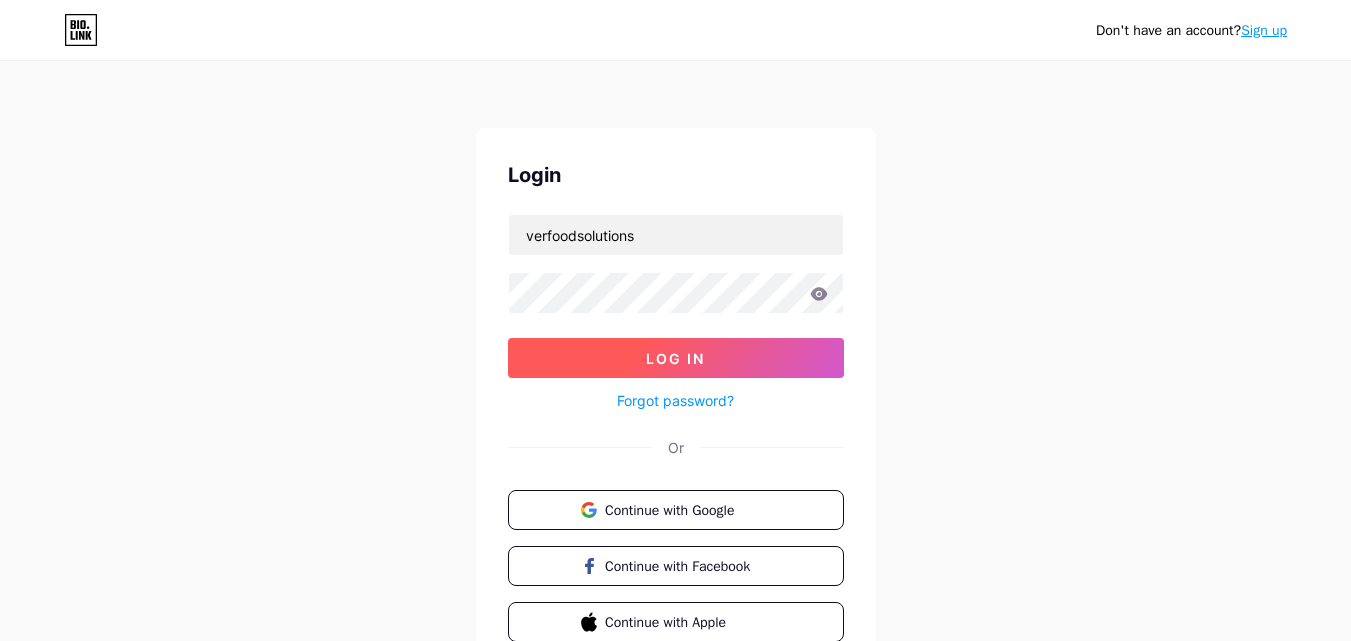 click on "Log In" at bounding box center (676, 358) 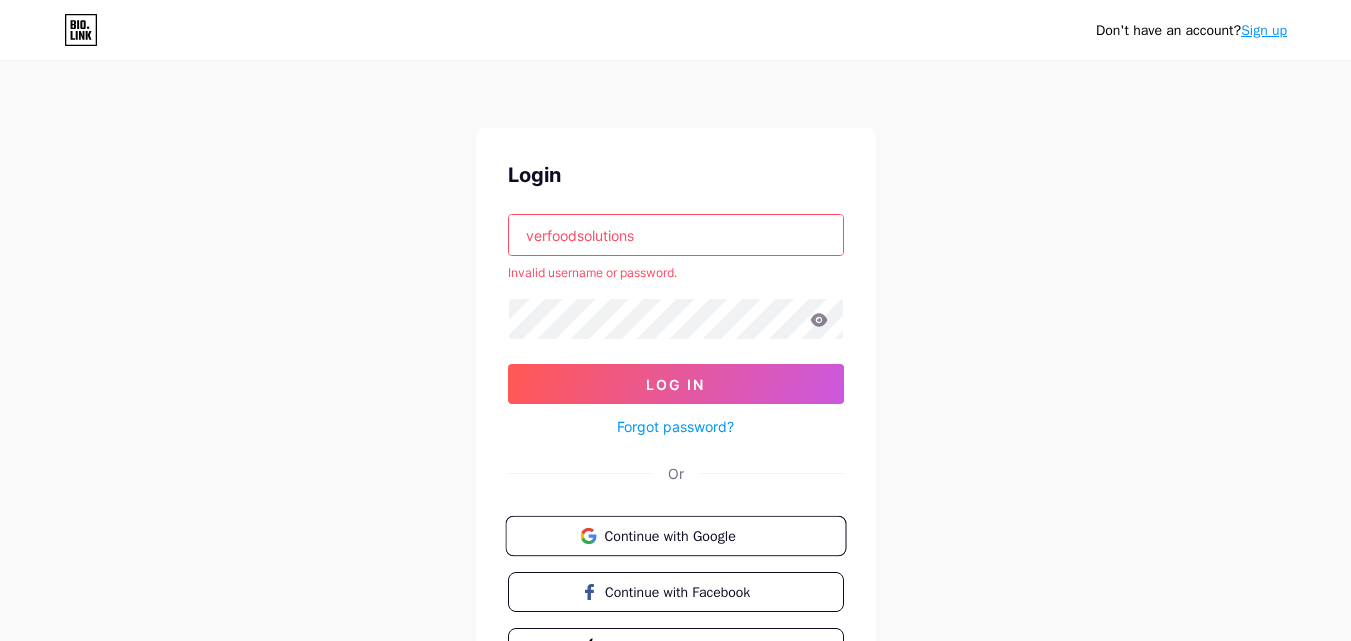 click on "Continue with Google" at bounding box center (687, 535) 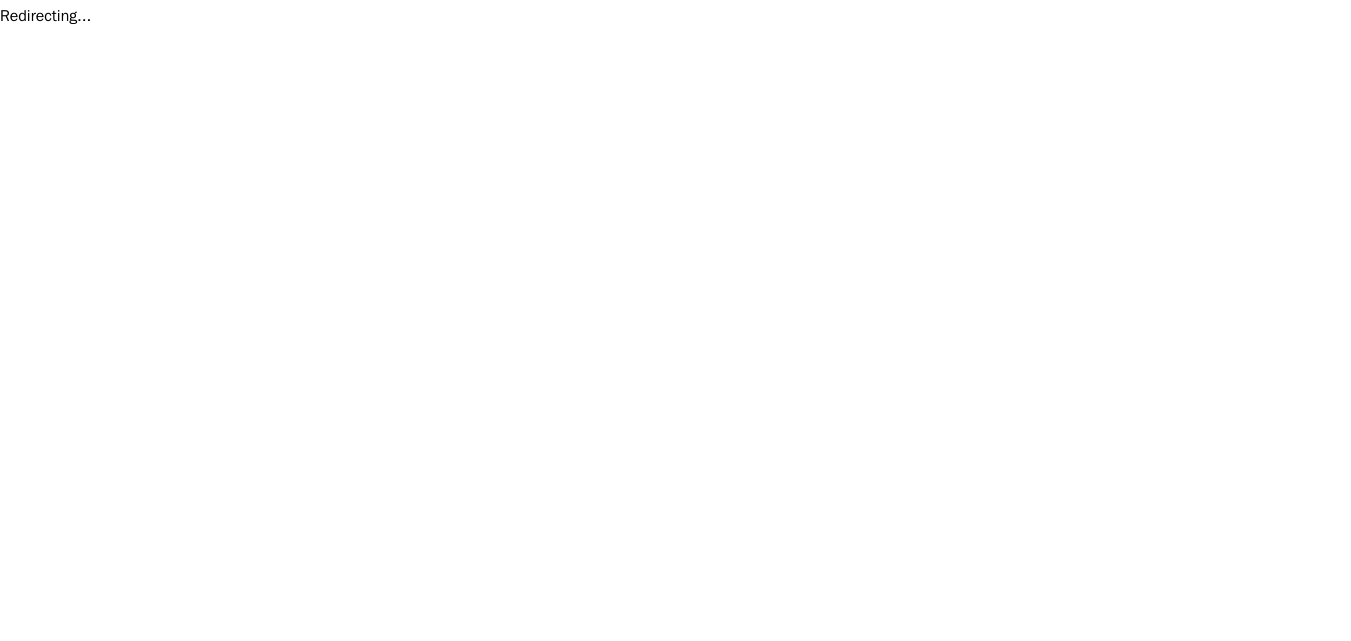 scroll, scrollTop: 0, scrollLeft: 0, axis: both 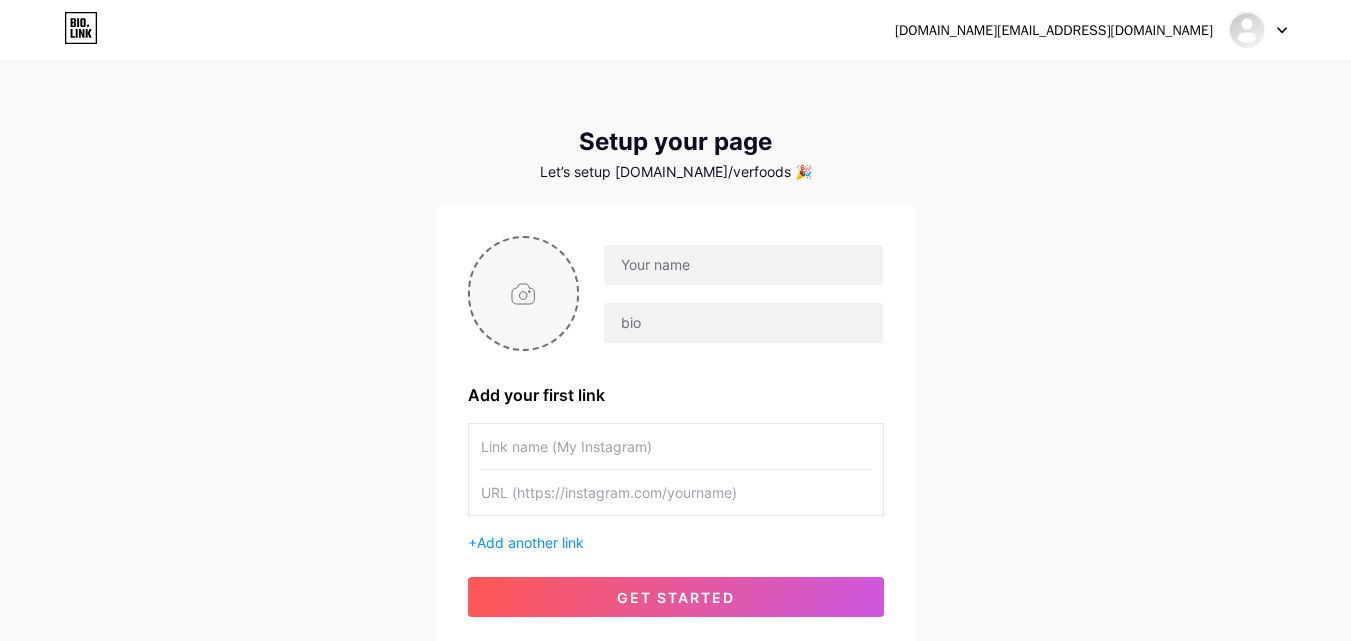 click at bounding box center [524, 293] 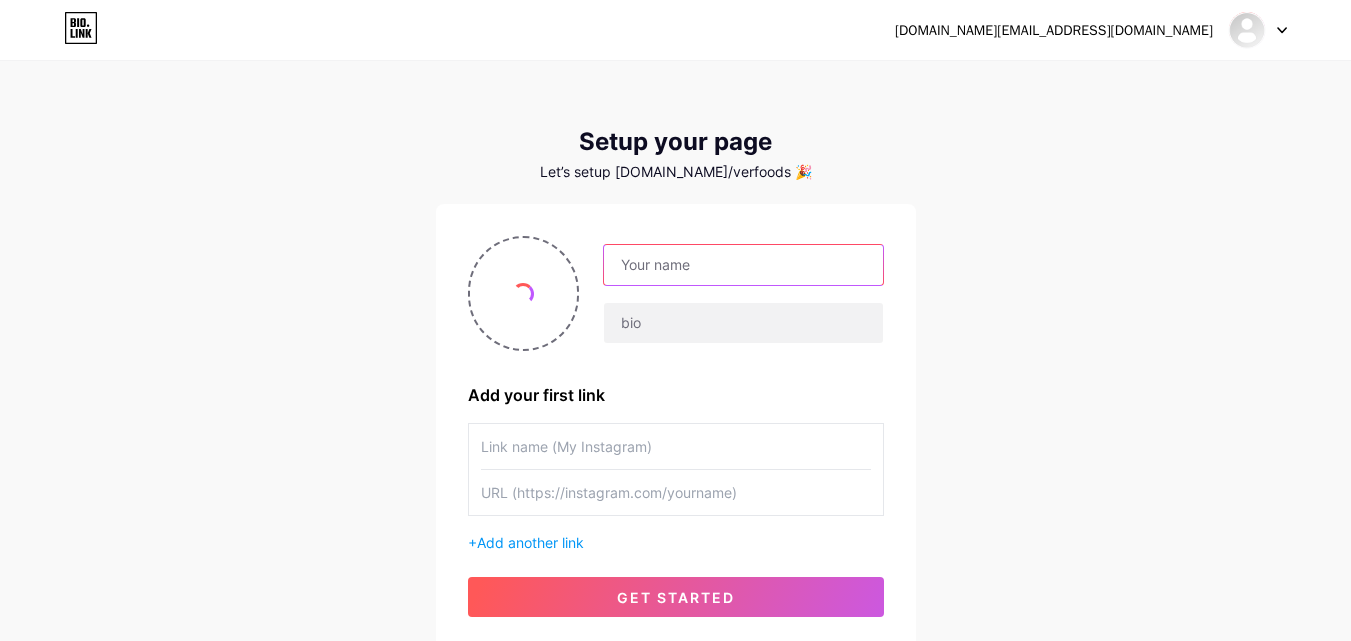 click at bounding box center [743, 265] 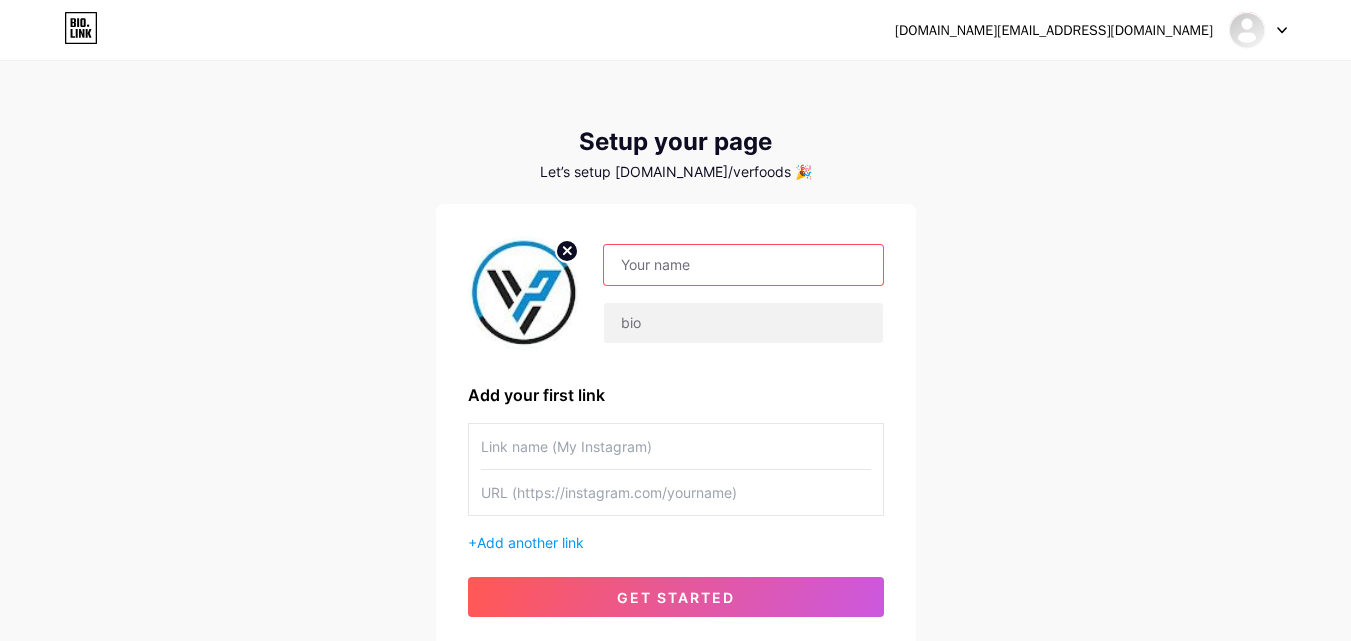 paste on "VER Food Solutions" 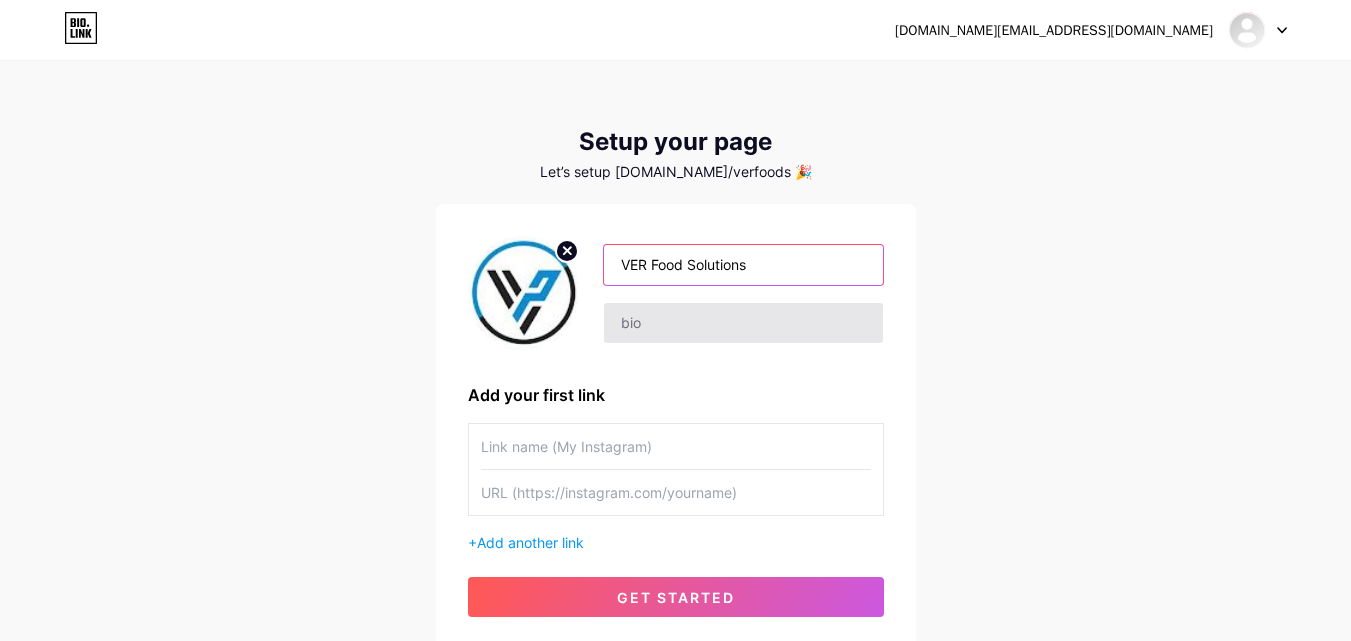 type on "VER Food Solutions" 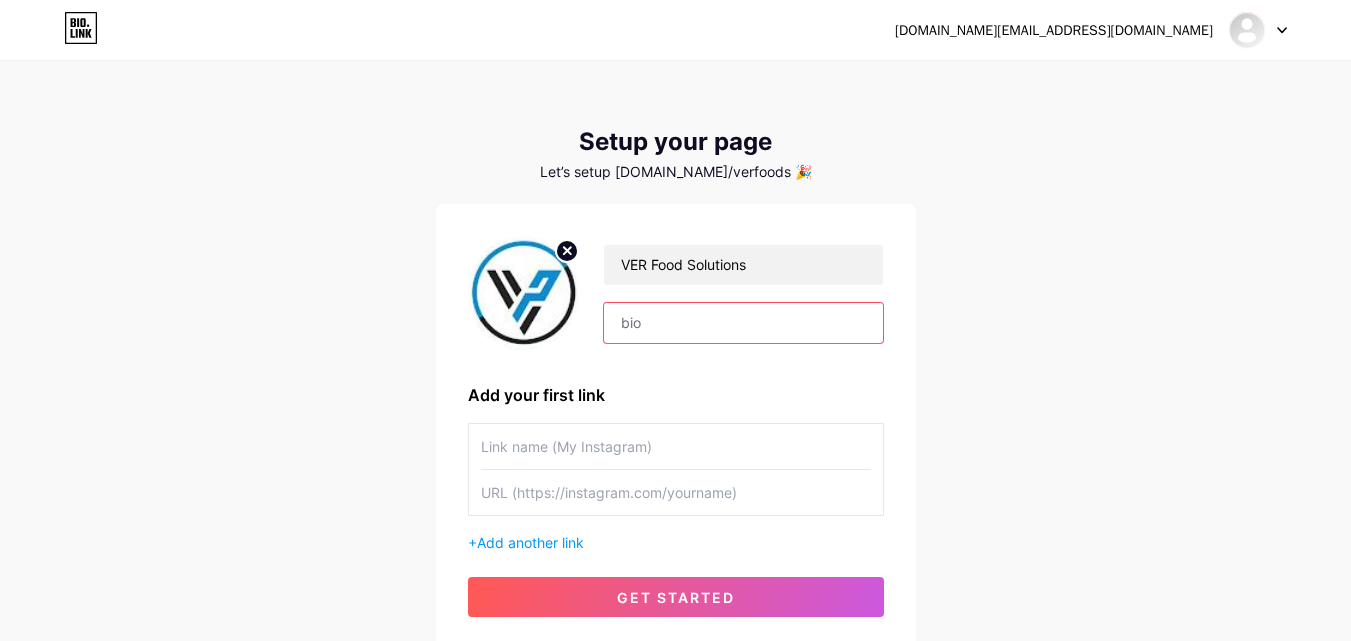 click at bounding box center (743, 323) 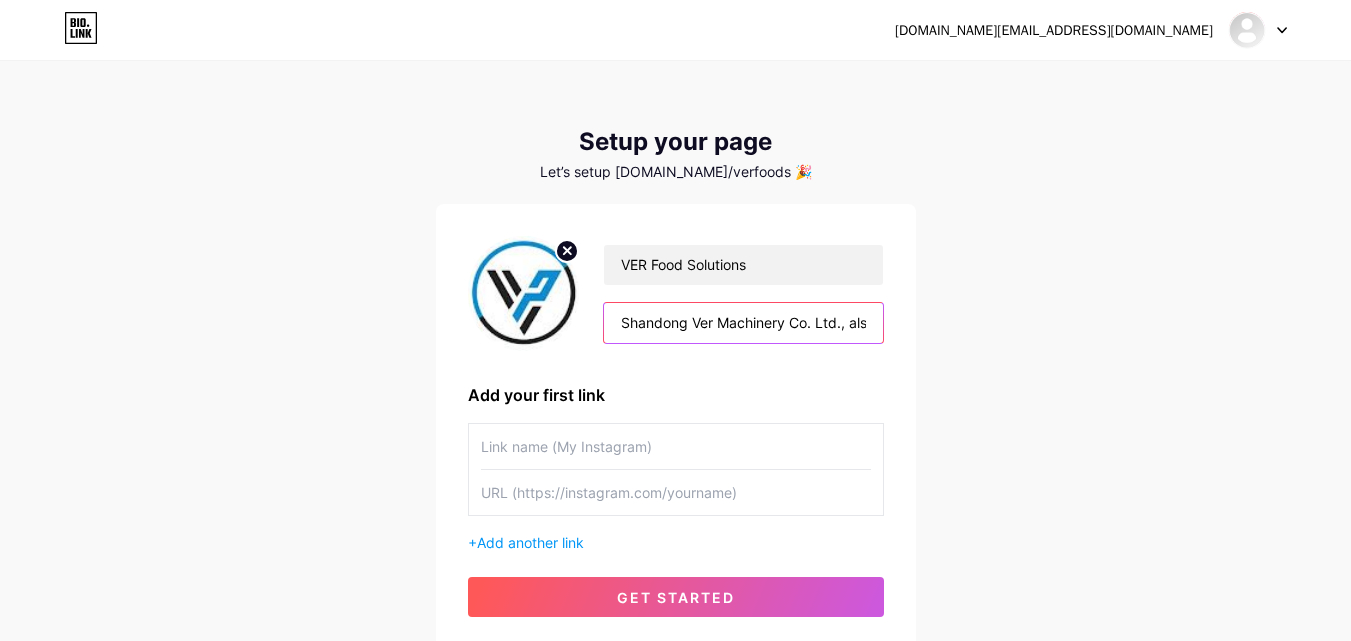 scroll, scrollTop: 0, scrollLeft: 3198, axis: horizontal 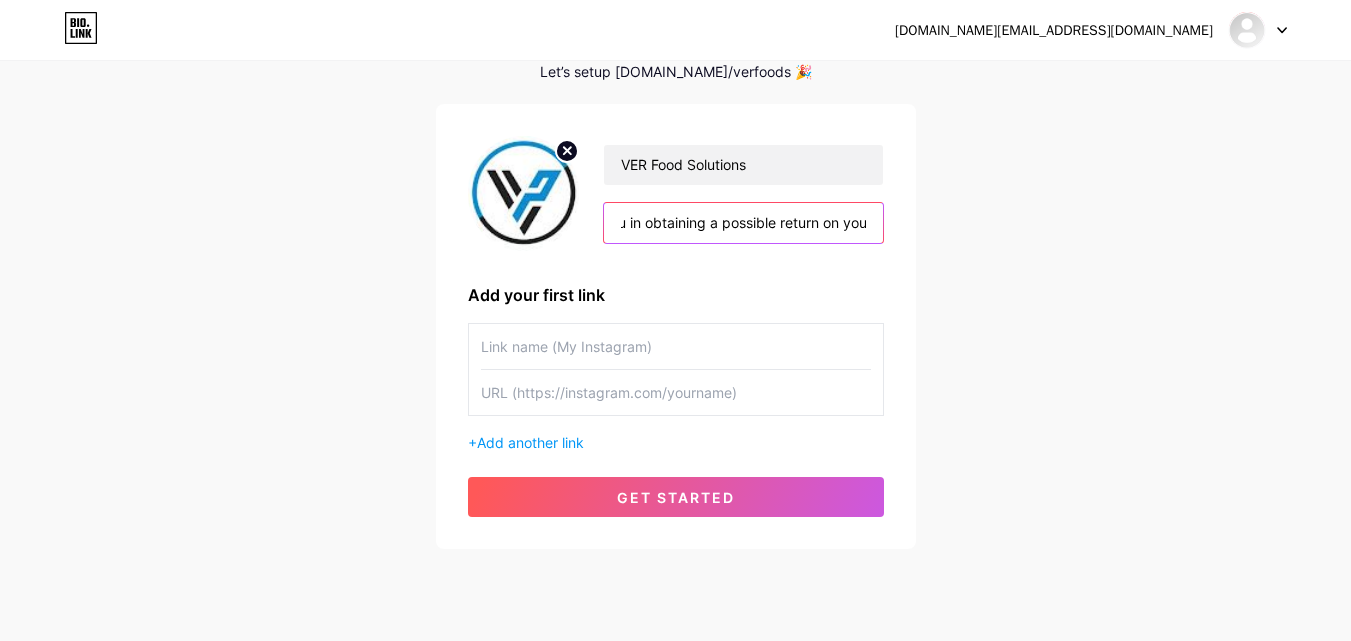 type on "Shandong Ver Machinery Co. Ltd., also known as VER Food Solutions, is a renowned food processing equipment manufacturer in [GEOGRAPHIC_DATA]. We assist you in obtaining a possible return on your investment." 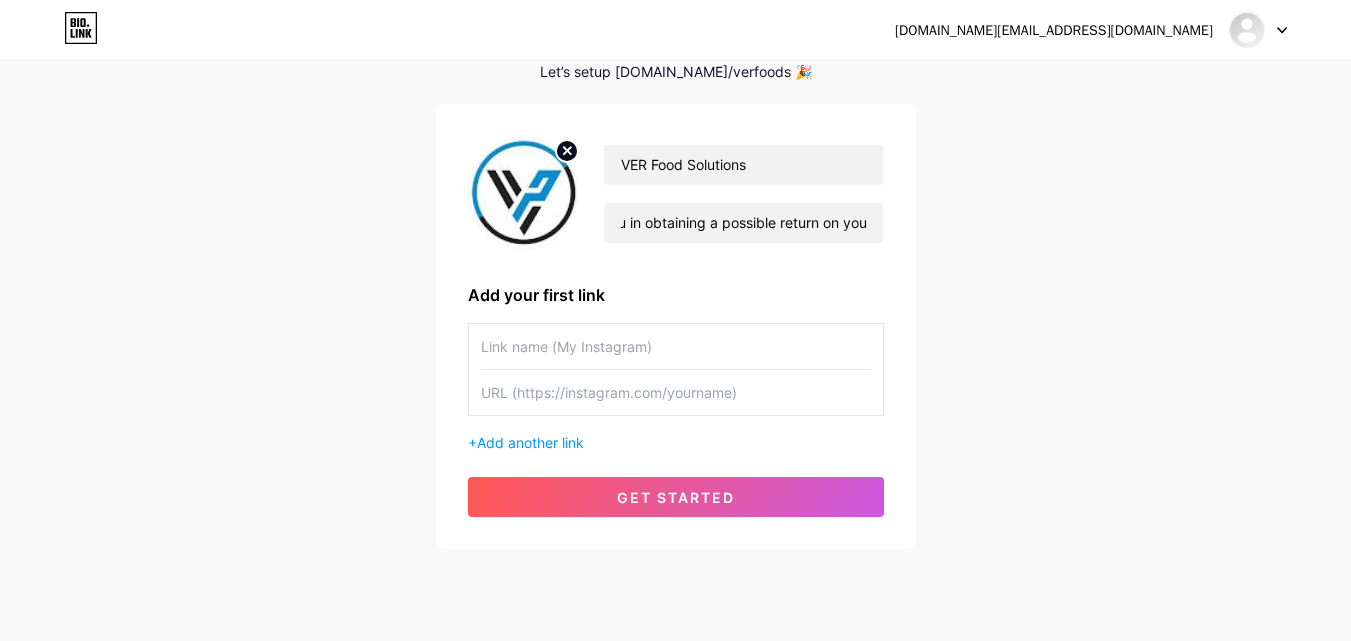 scroll, scrollTop: 0, scrollLeft: 0, axis: both 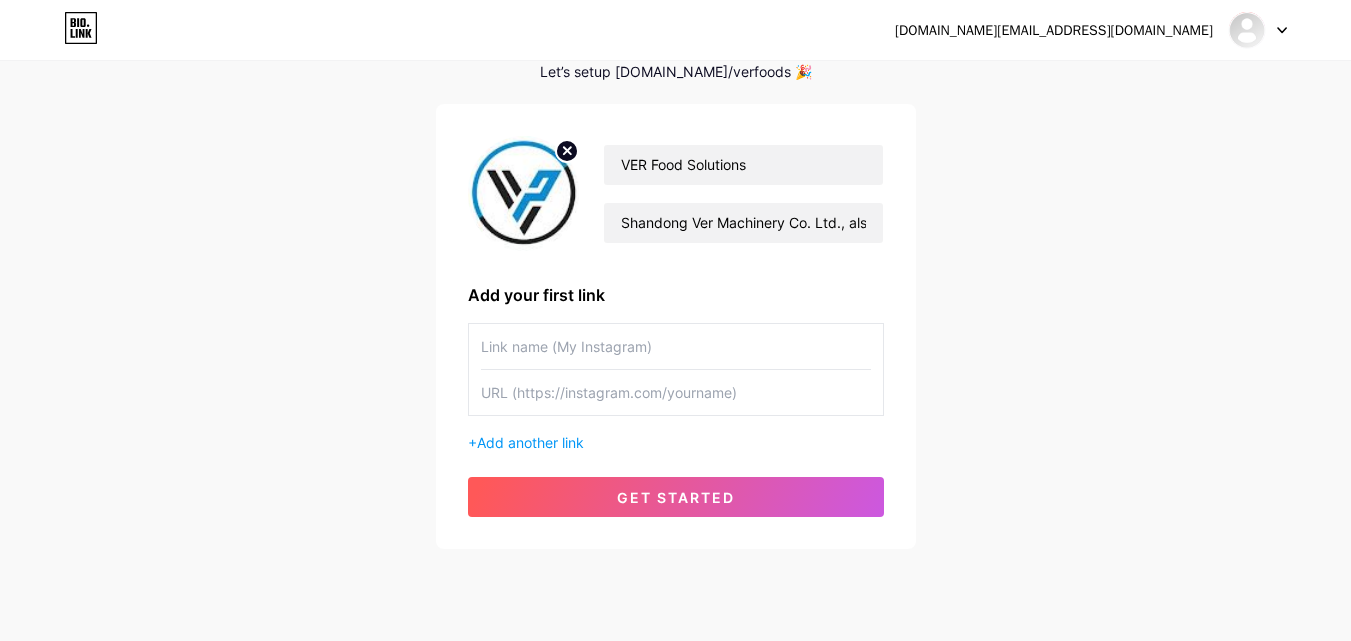 click at bounding box center (676, 346) 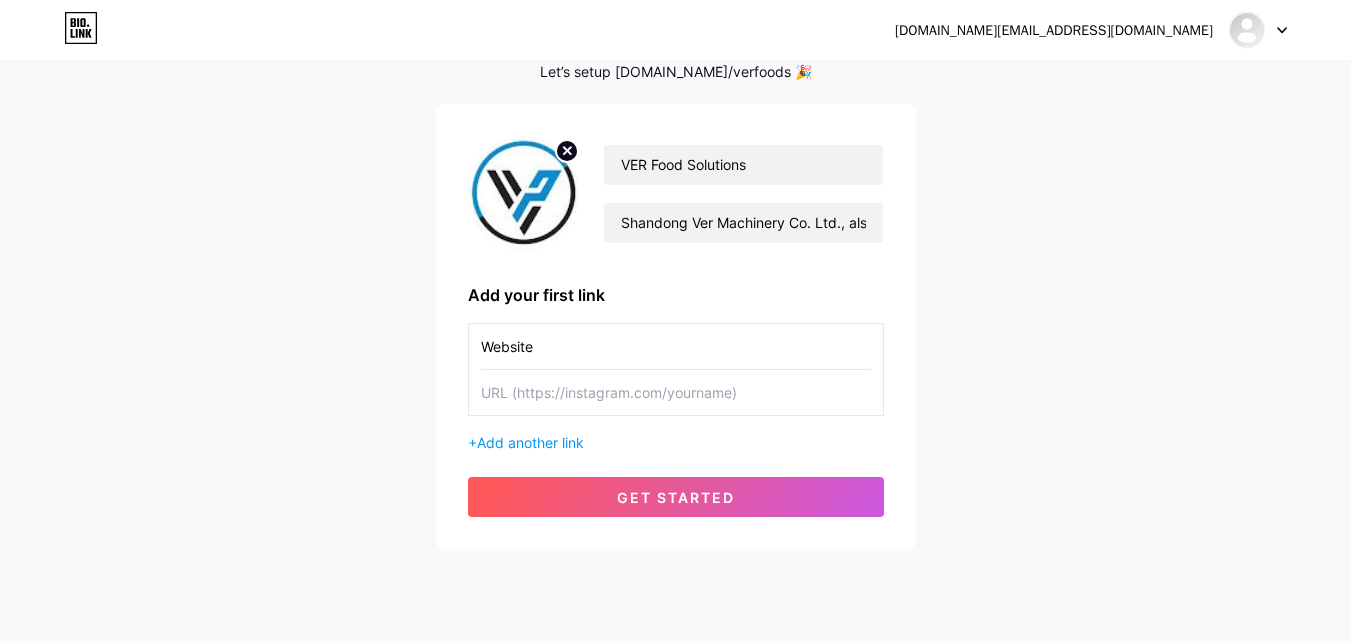 type on "Website" 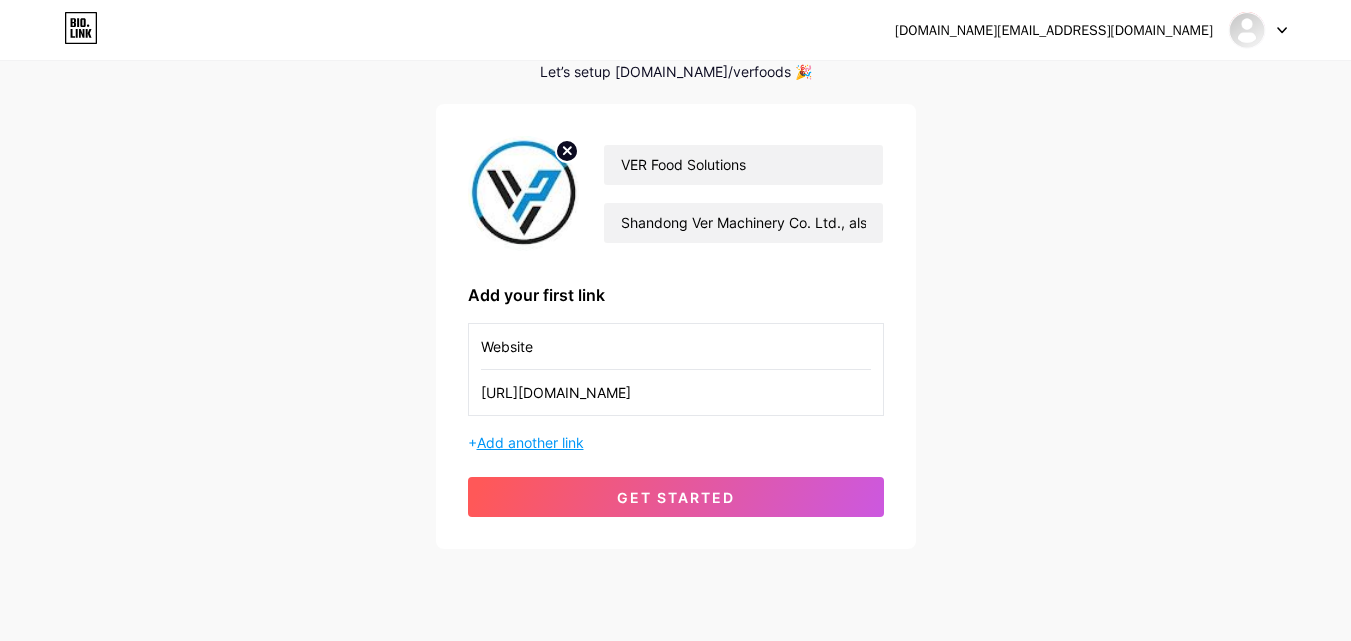 type on "[URL][DOMAIN_NAME]" 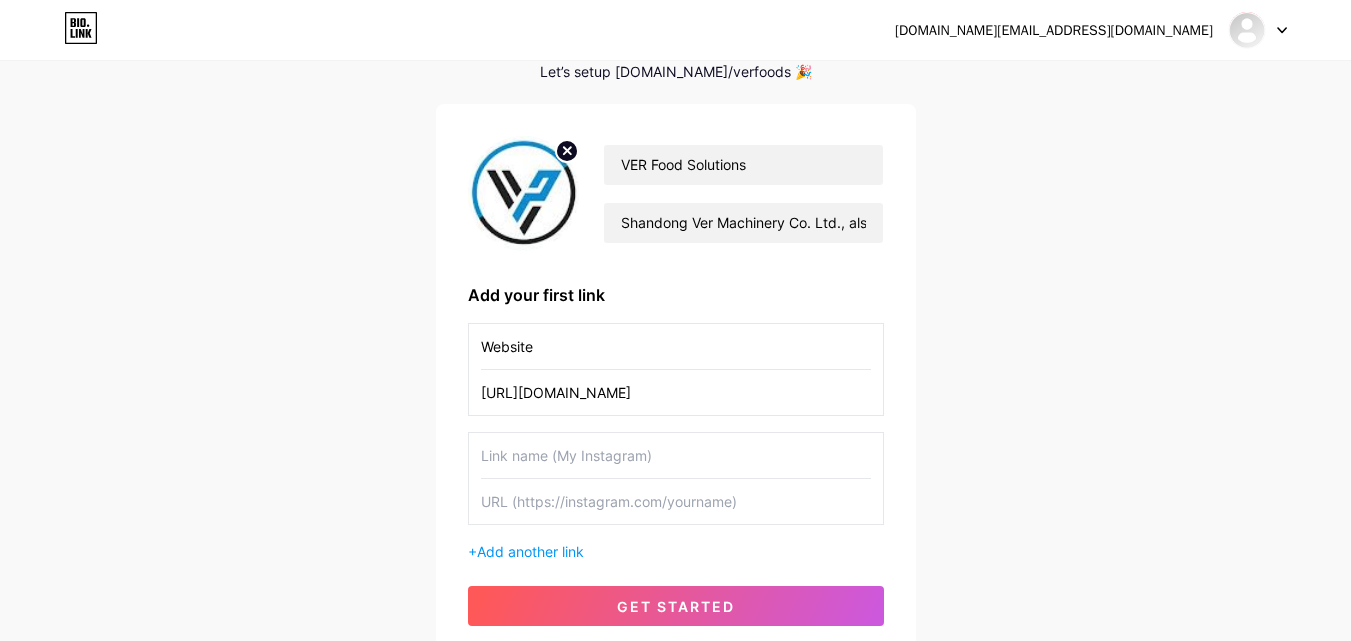 click at bounding box center [676, 455] 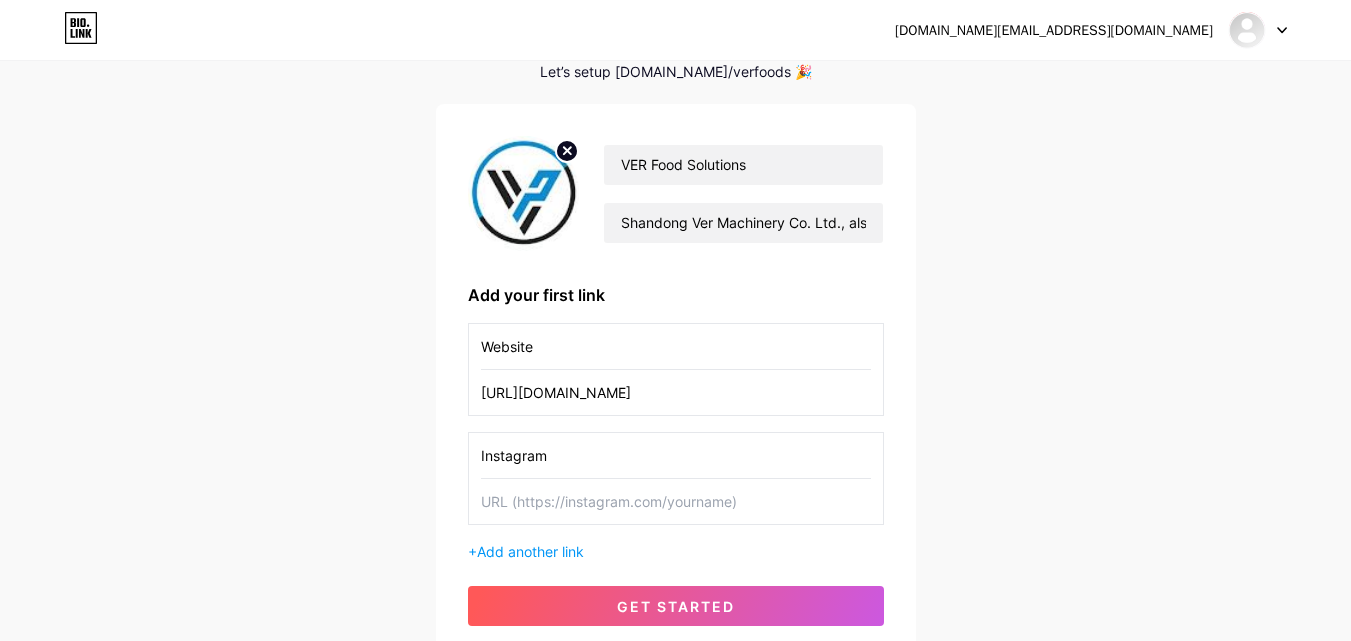 type on "Instagram" 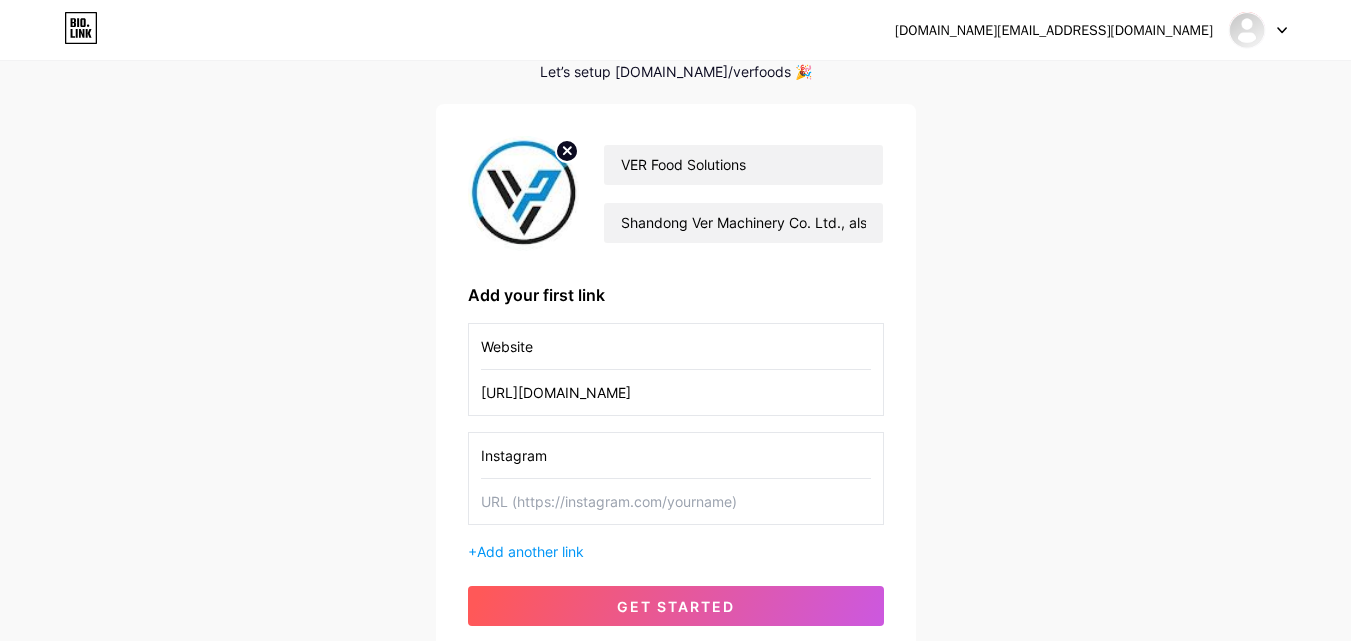 click at bounding box center [676, 501] 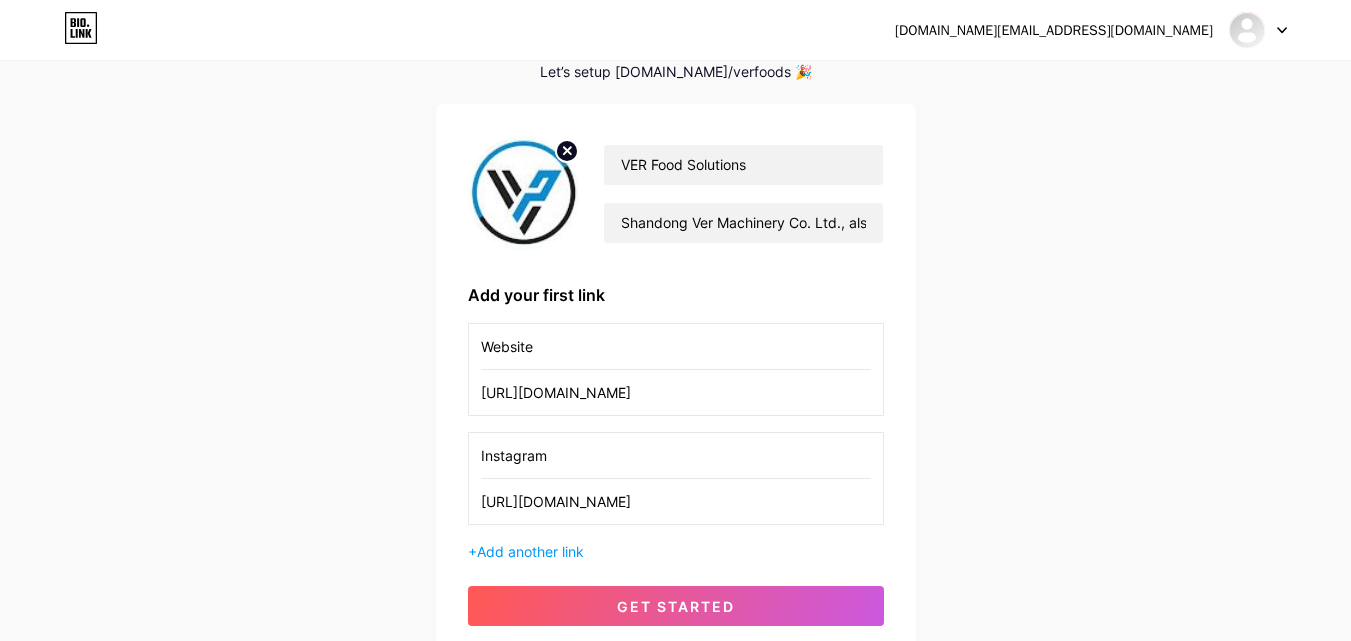 type on "[URL][DOMAIN_NAME]" 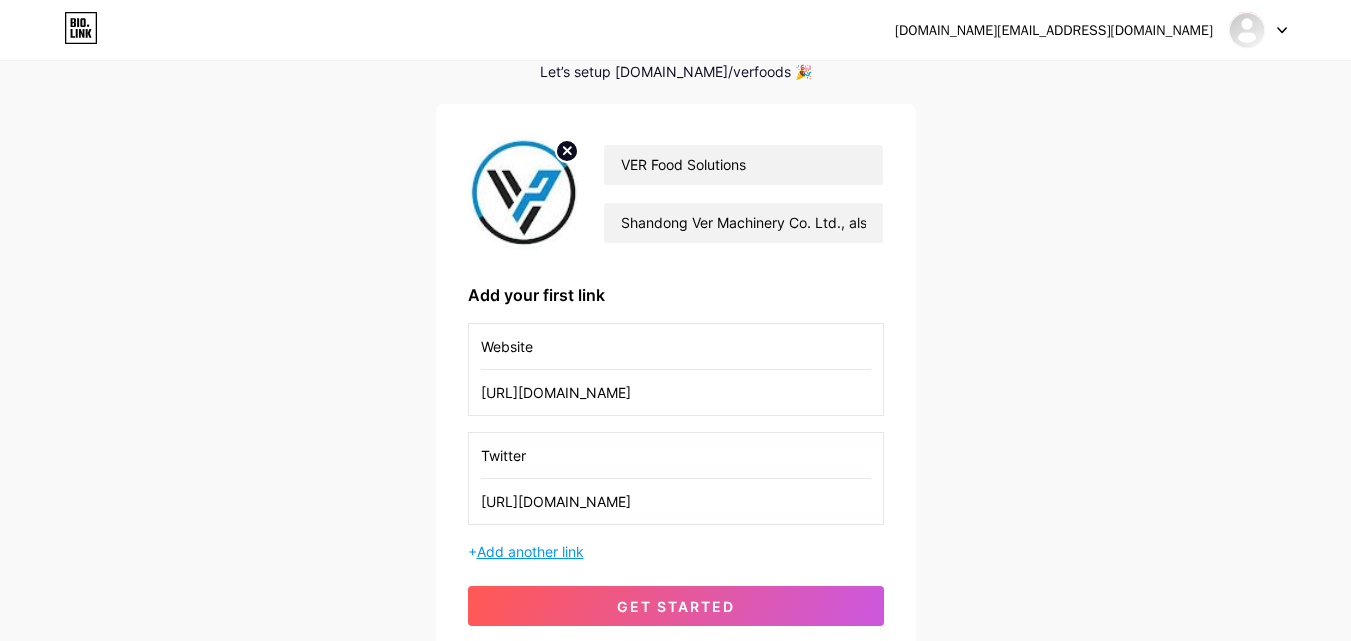 type on "Twitter" 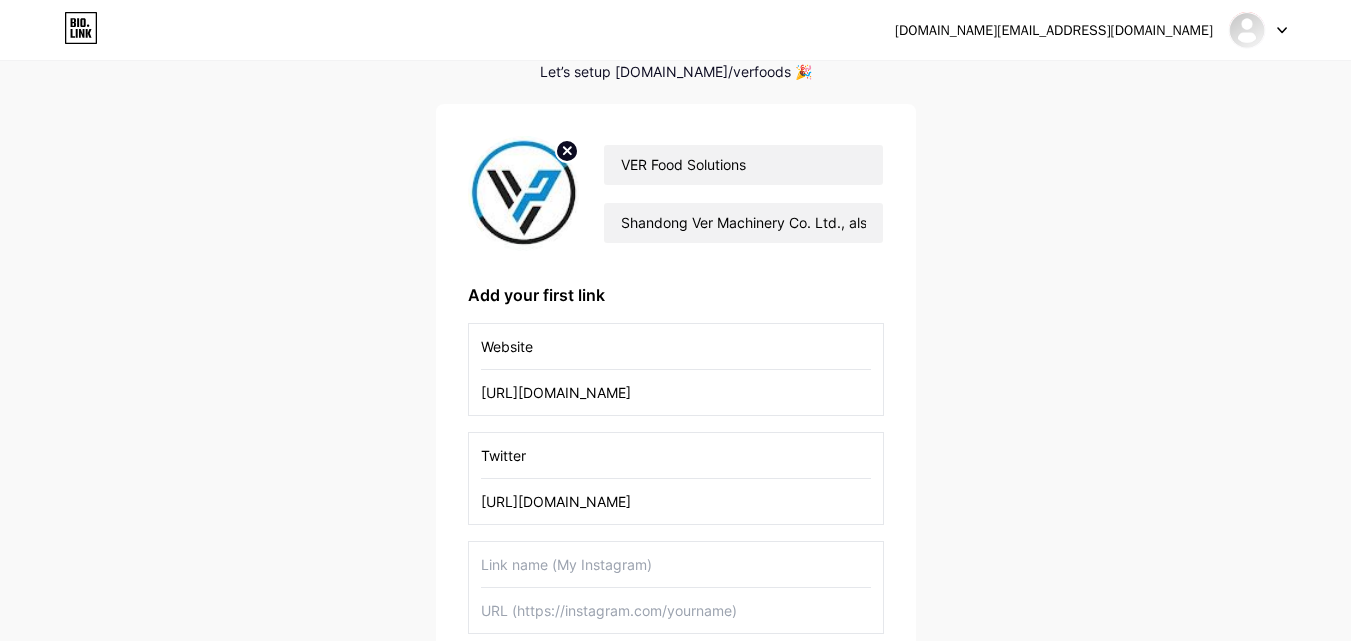 click at bounding box center [676, 564] 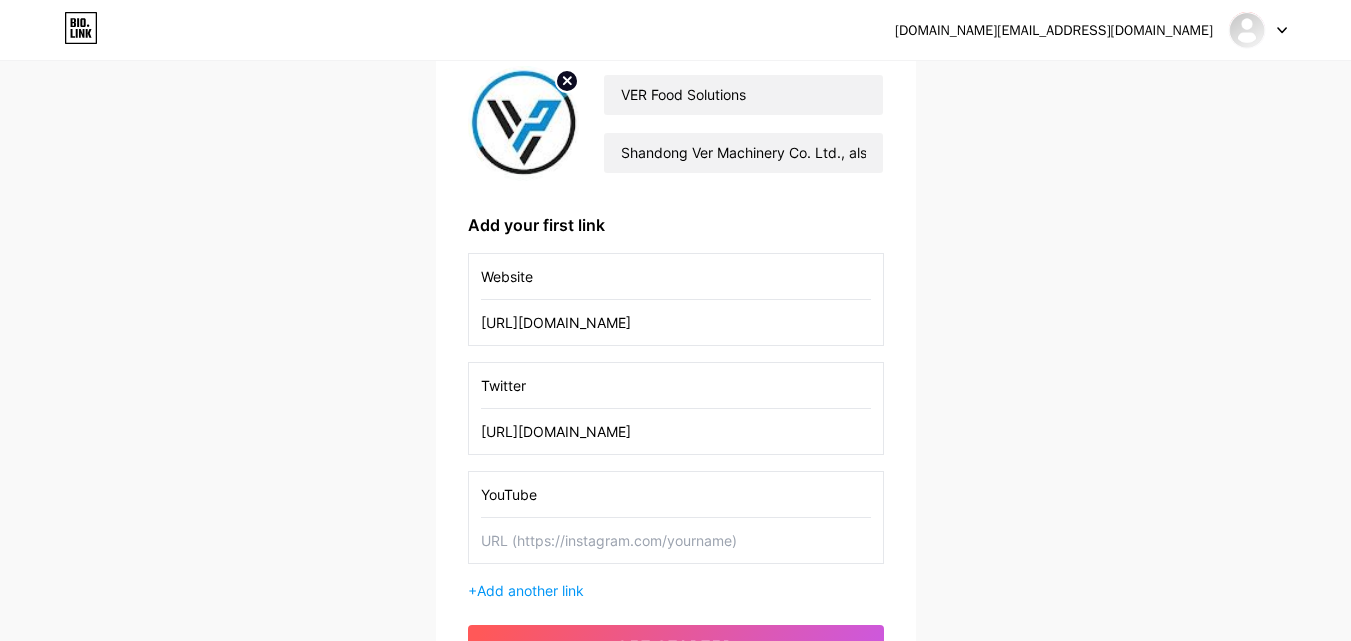 scroll, scrollTop: 200, scrollLeft: 0, axis: vertical 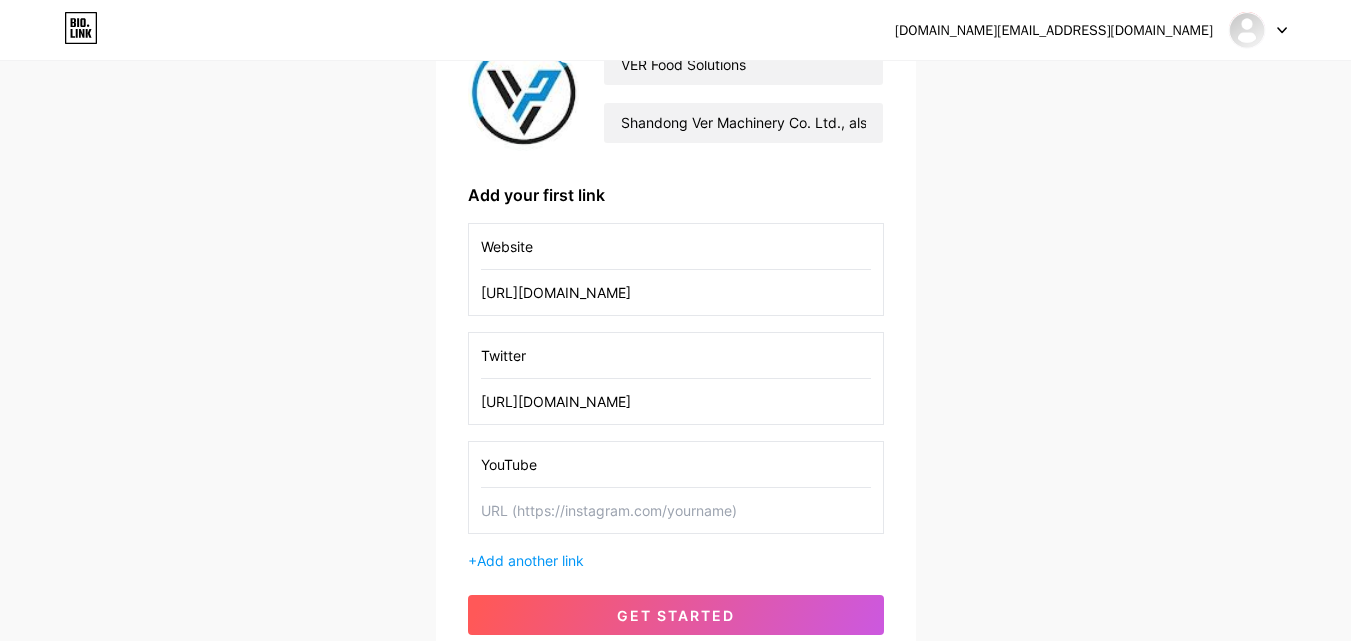 type on "YouTube" 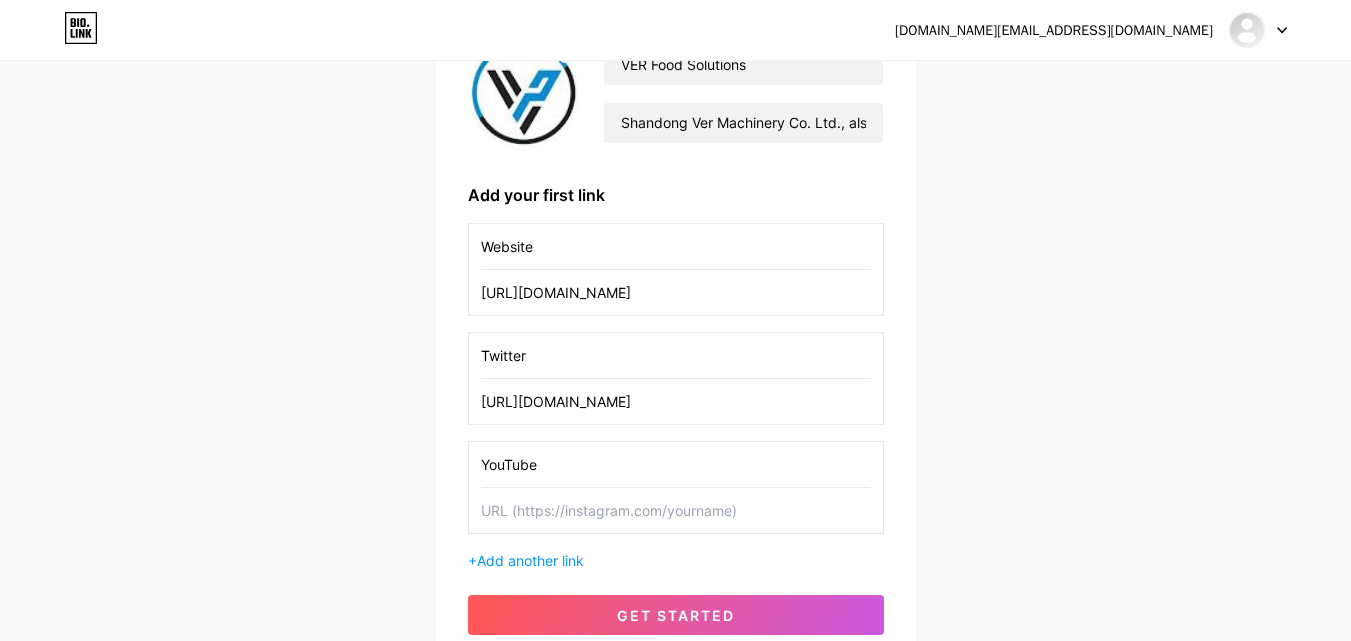 click at bounding box center [676, 510] 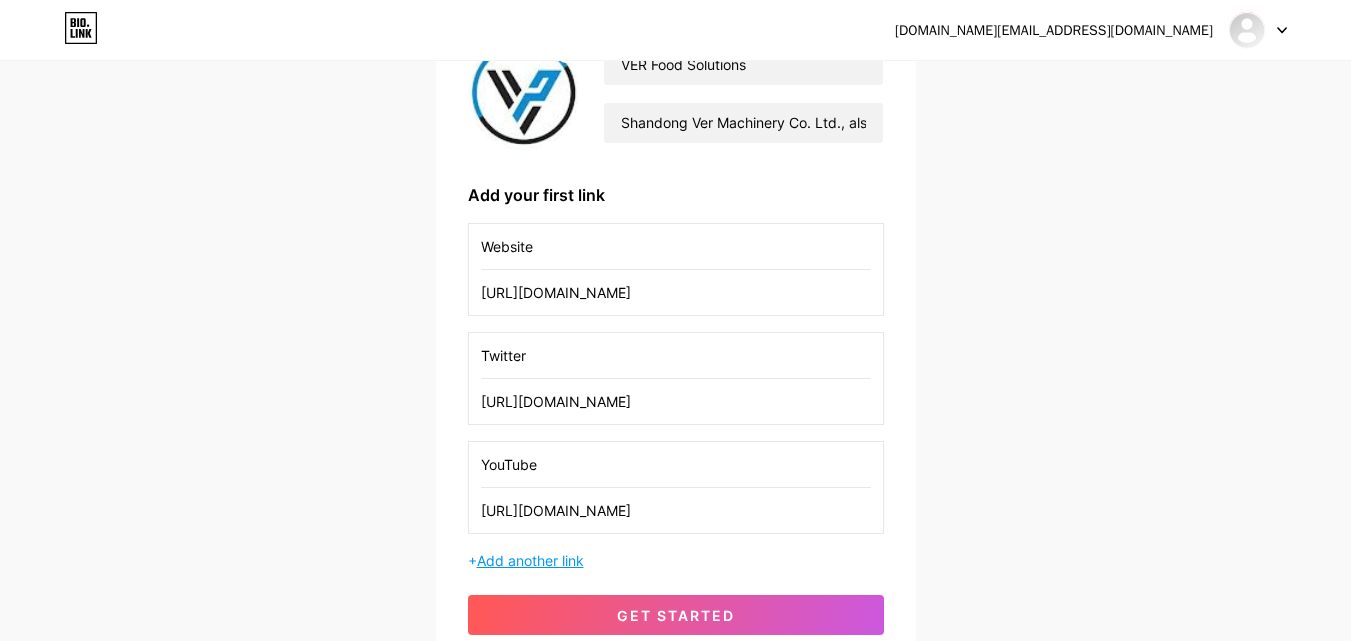 scroll, scrollTop: 0, scrollLeft: 60, axis: horizontal 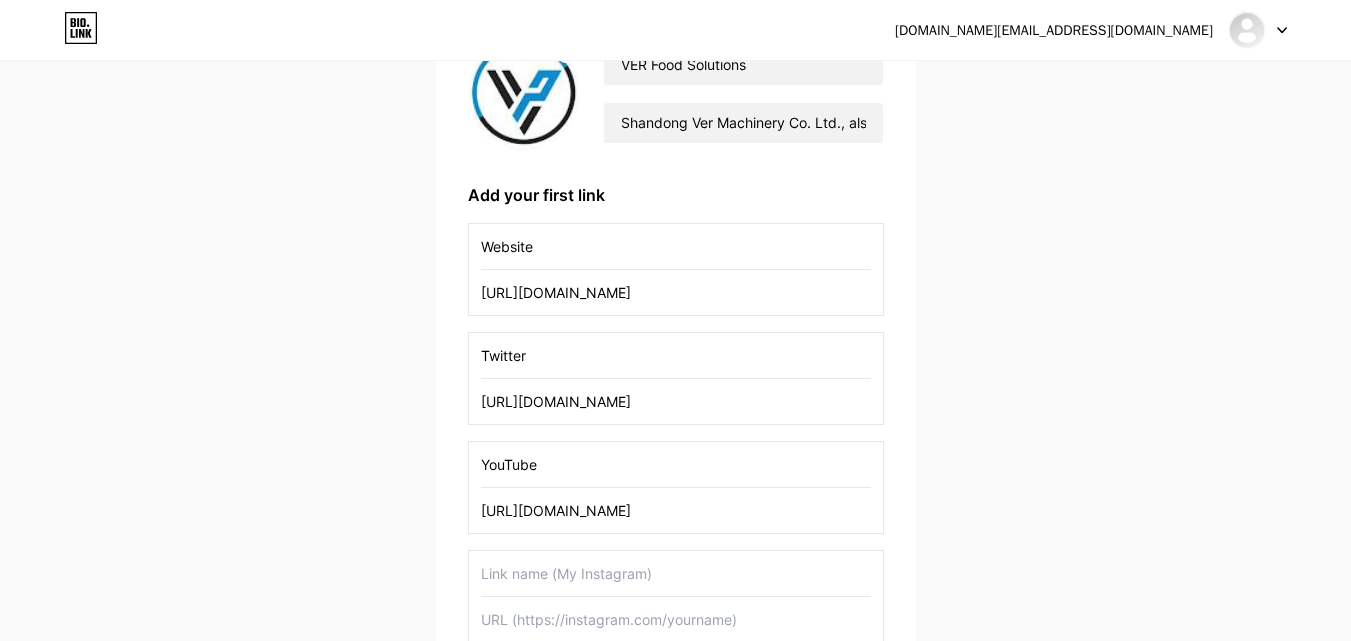 click at bounding box center (676, 573) 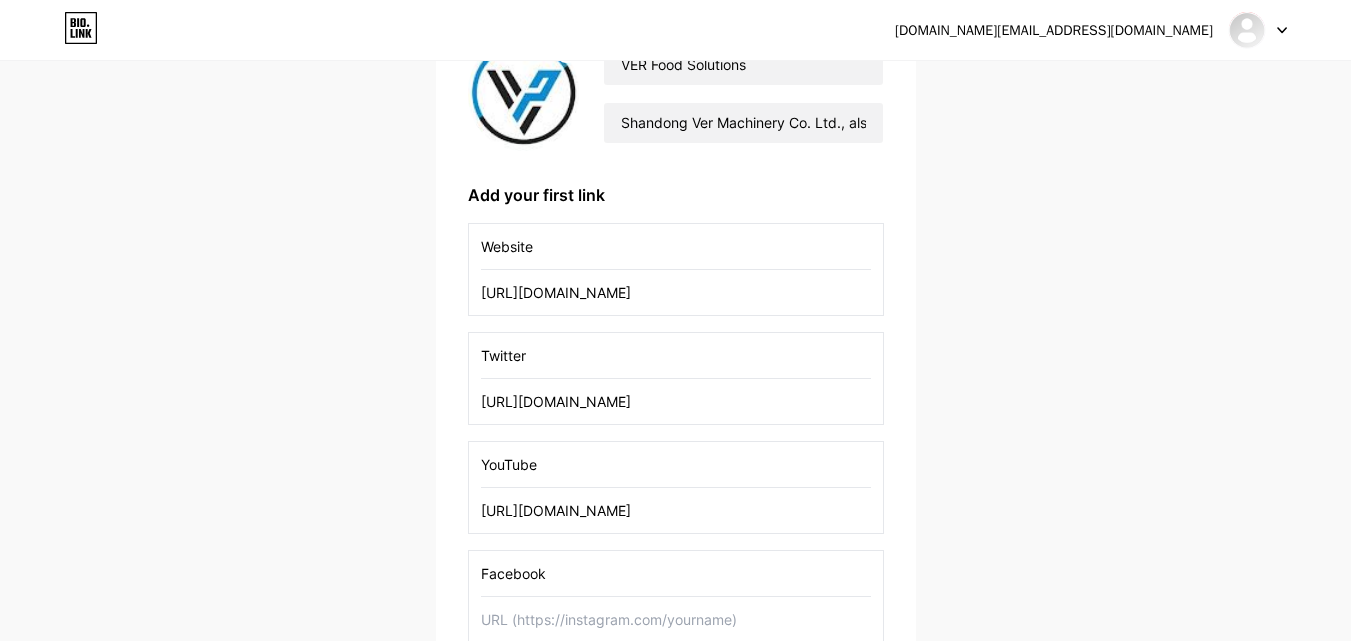 type on "Facebook" 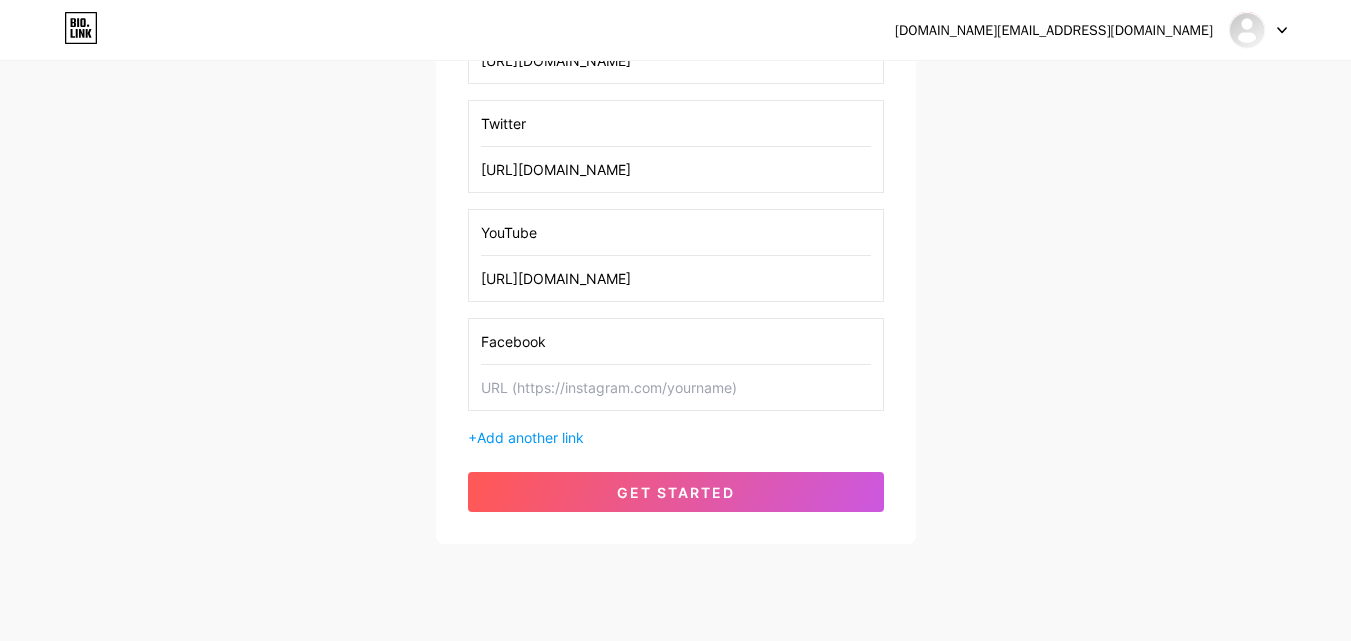 scroll, scrollTop: 479, scrollLeft: 0, axis: vertical 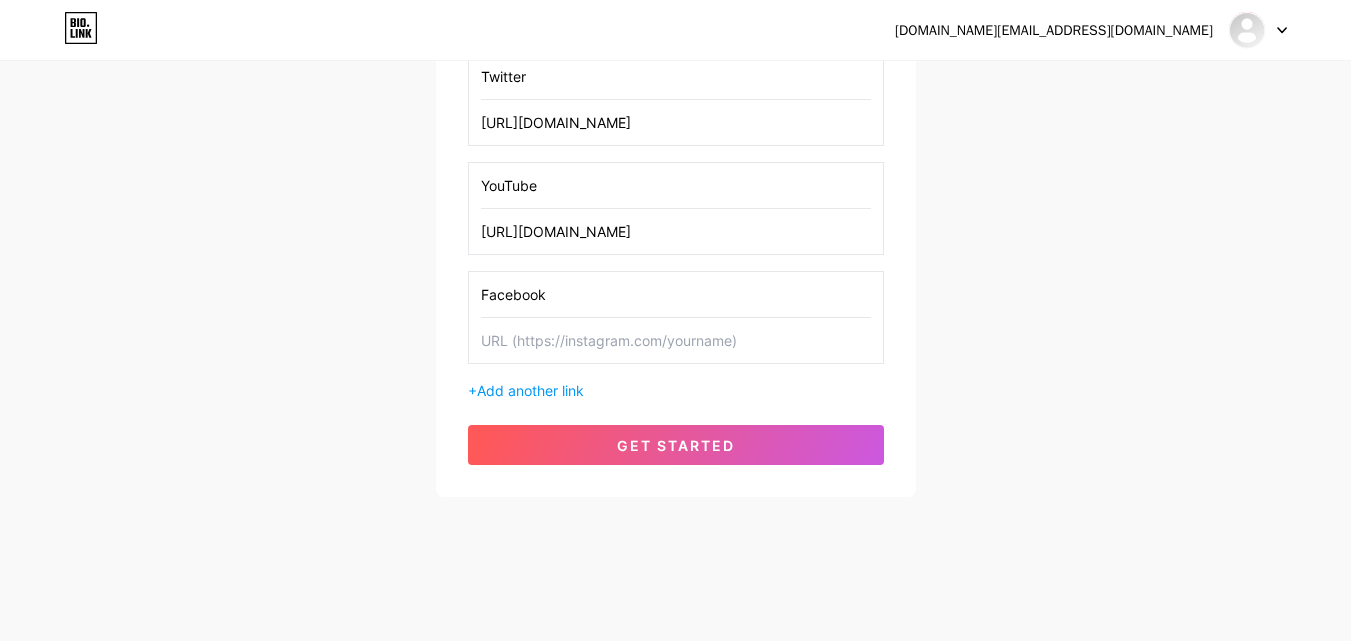 click at bounding box center [676, 340] 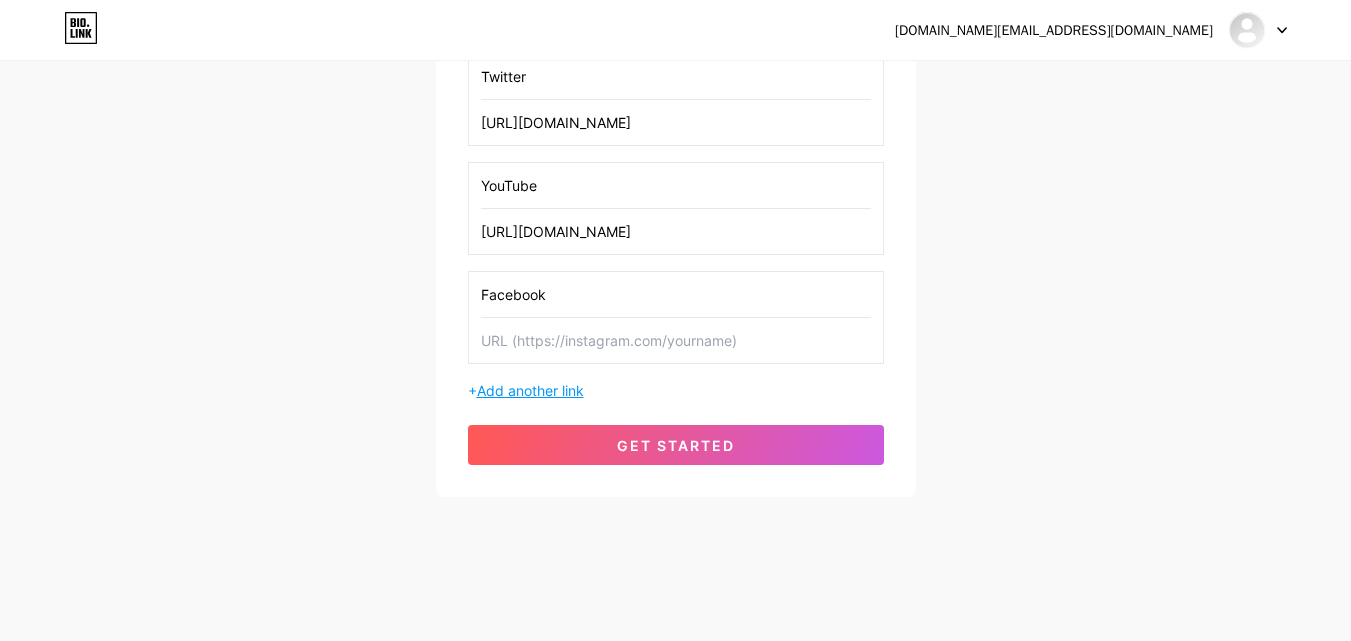 paste on "[URL][DOMAIN_NAME]" 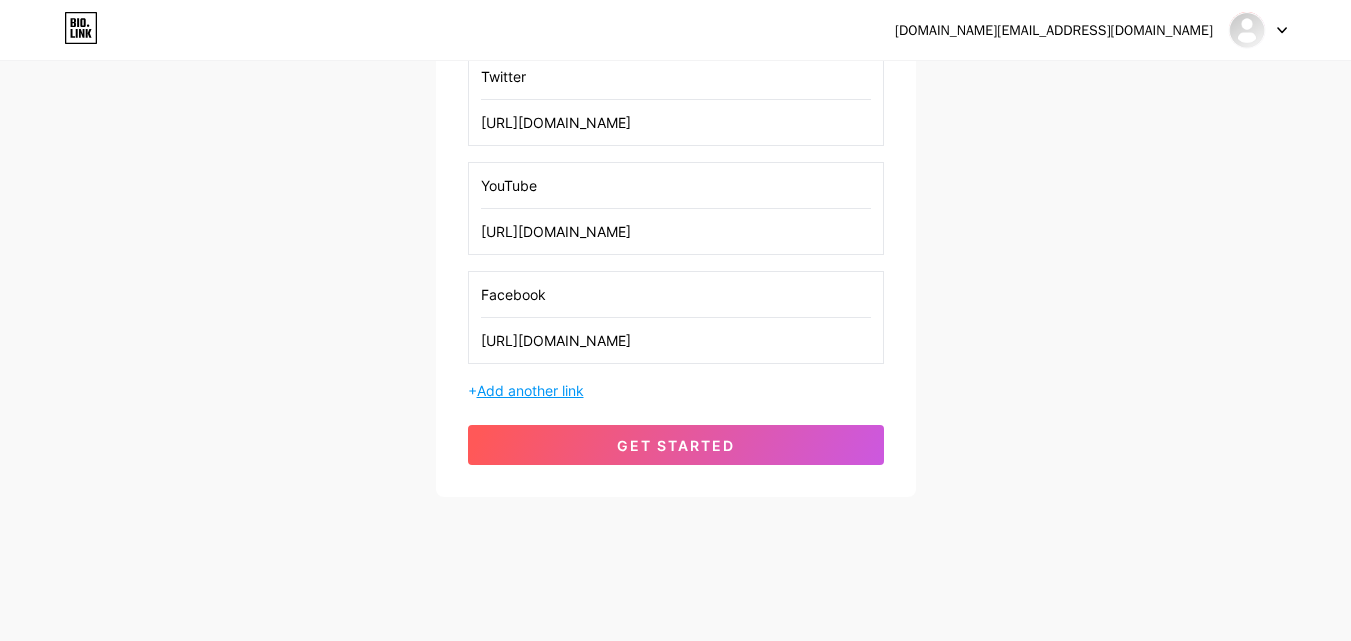 type on "[URL][DOMAIN_NAME]" 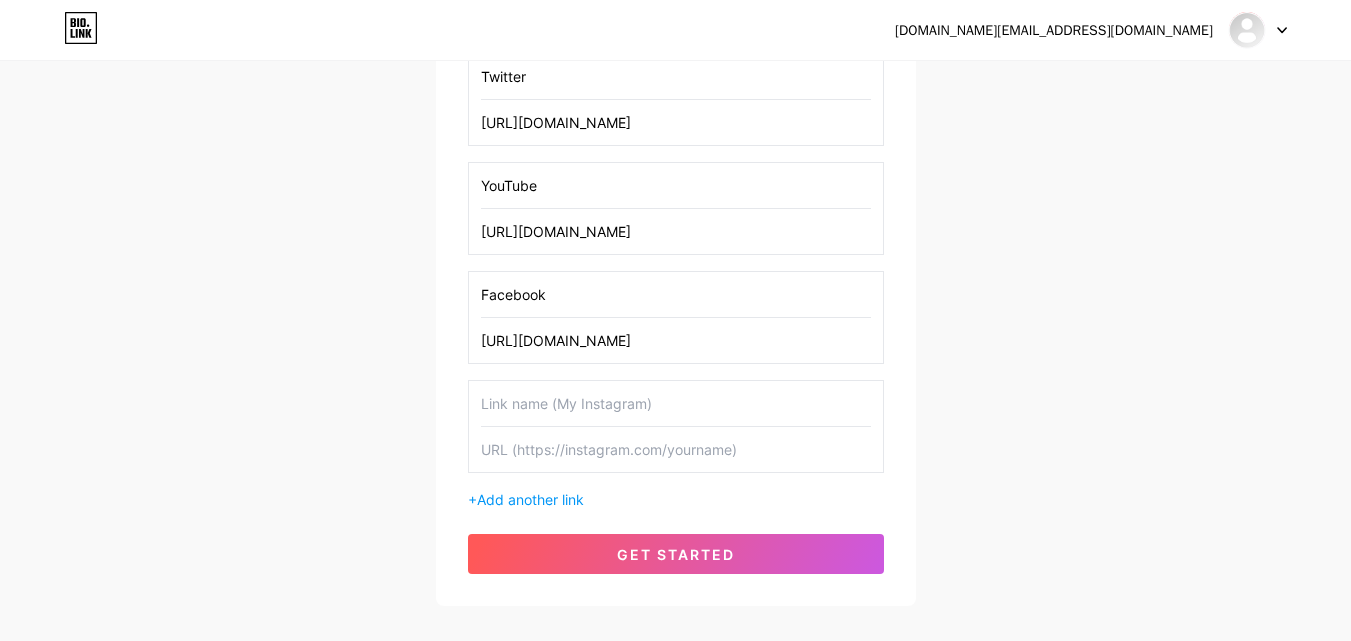 click at bounding box center [676, 403] 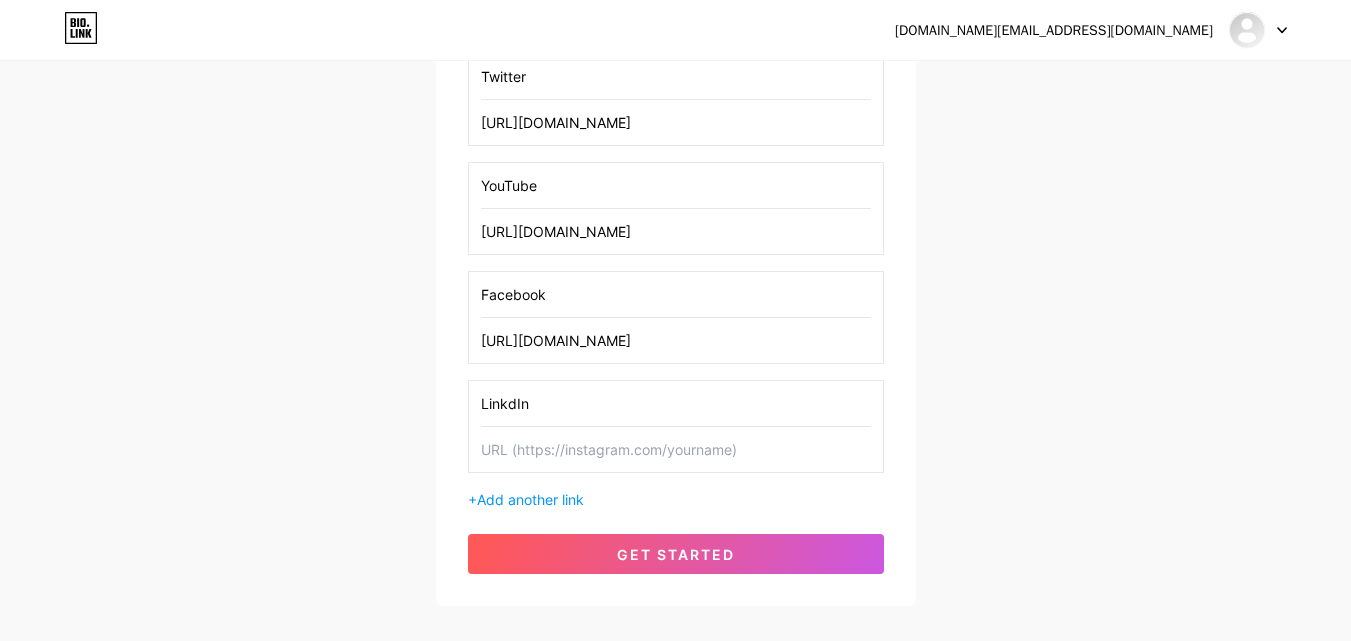 type on "LinkdIn" 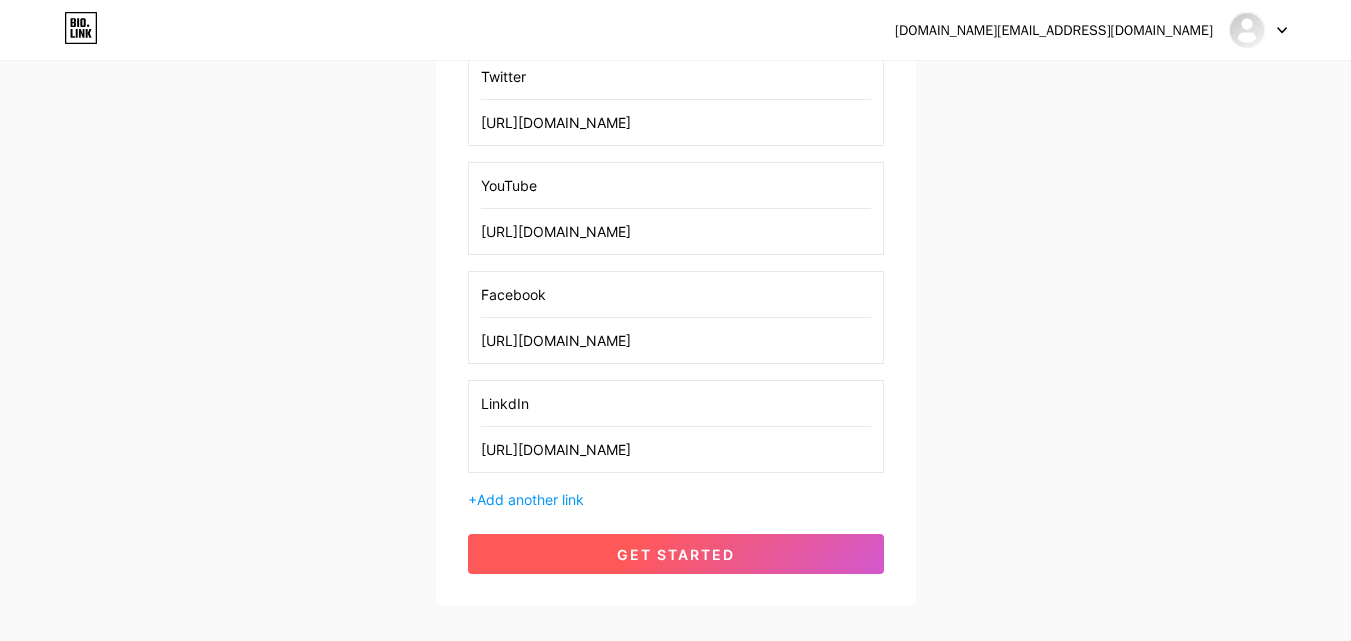 type on "[URL][DOMAIN_NAME]" 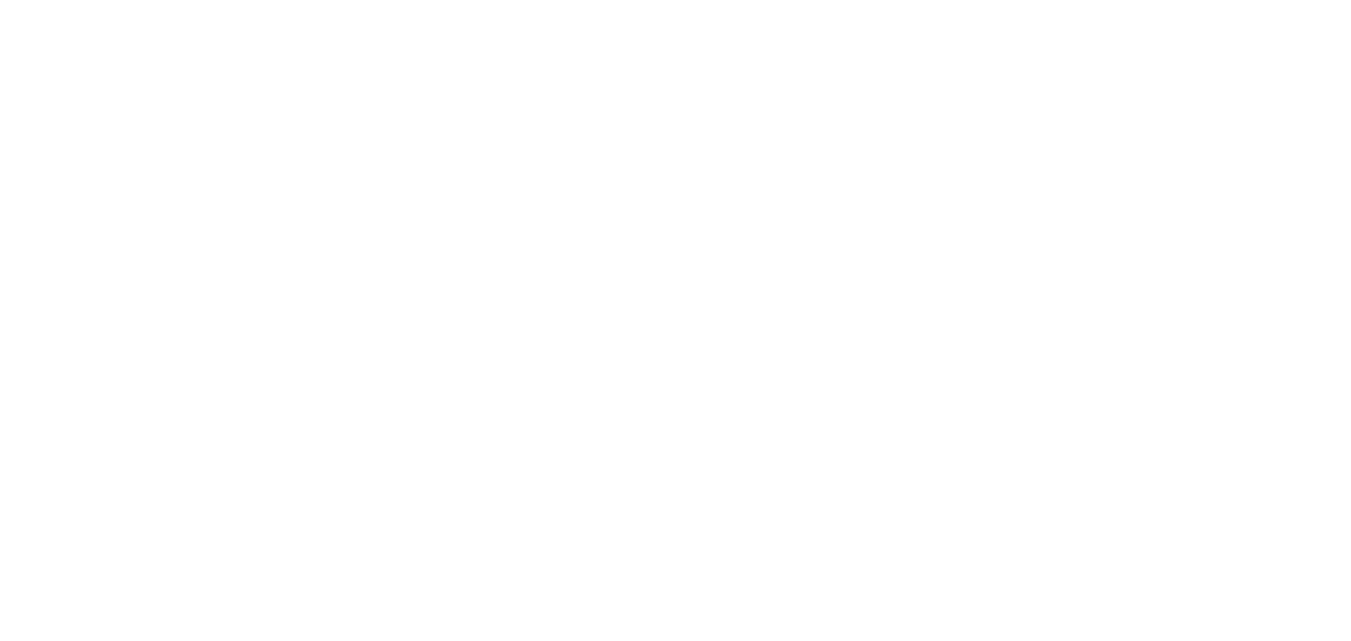 scroll, scrollTop: 0, scrollLeft: 0, axis: both 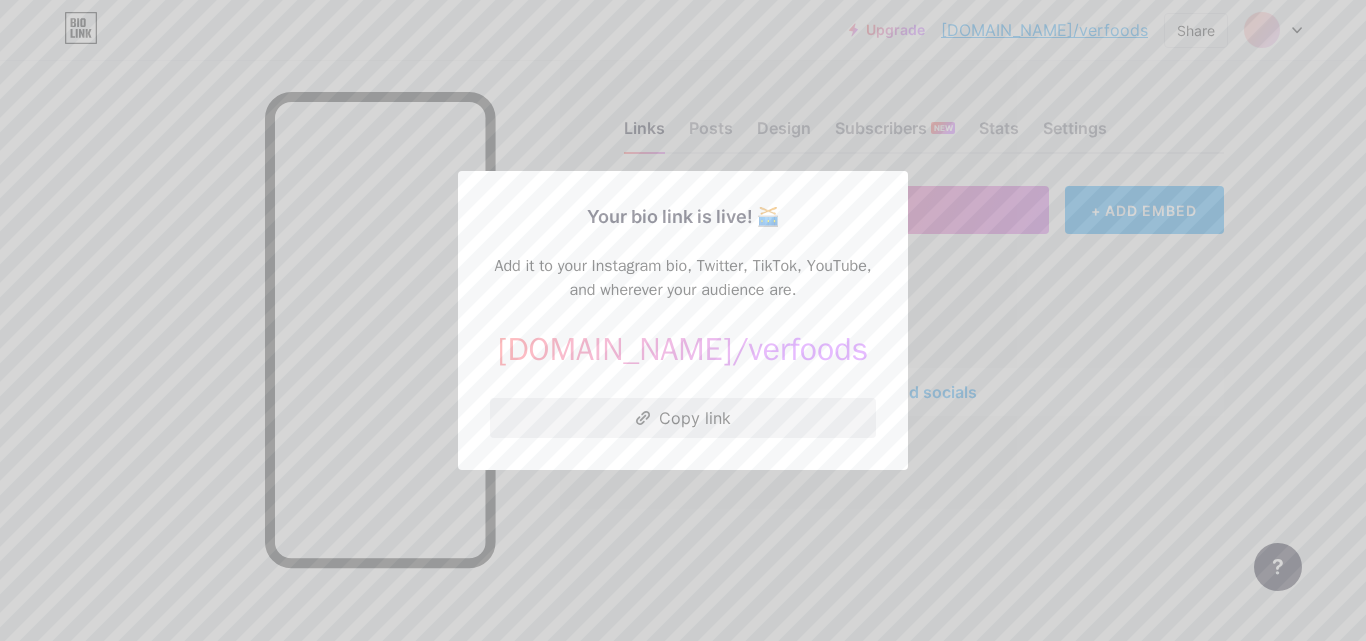 click on "Copy link" at bounding box center (683, 418) 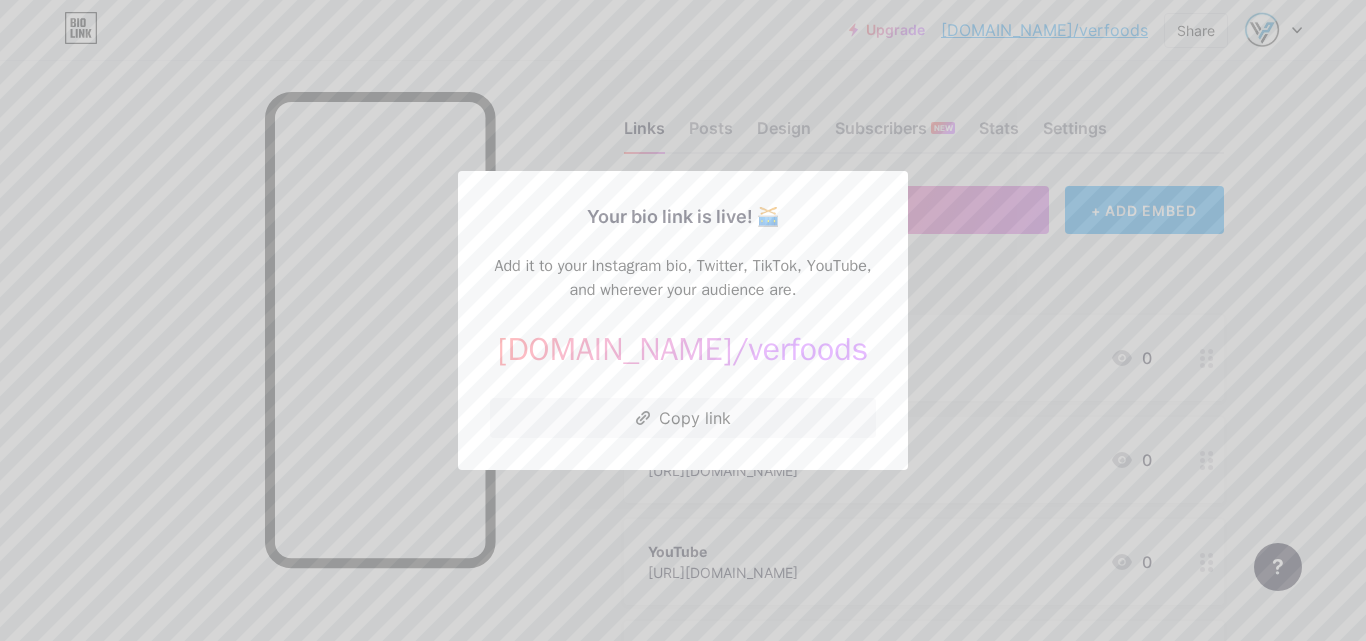 click at bounding box center [683, 320] 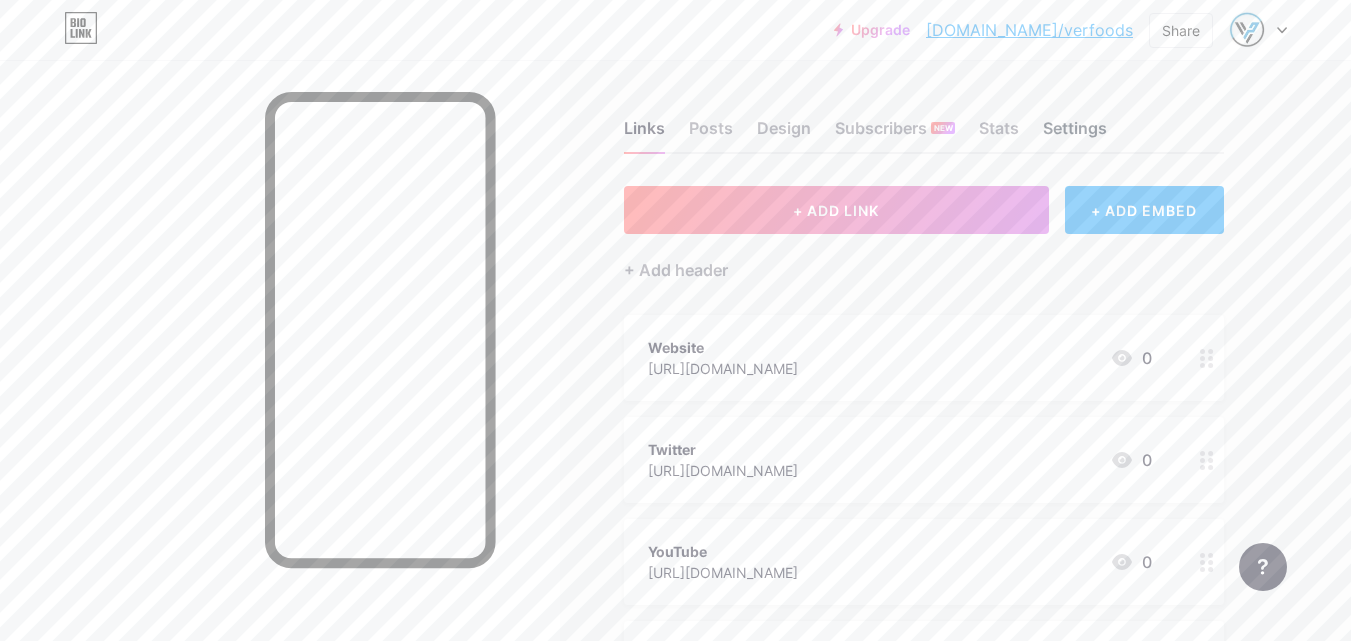 click on "Settings" at bounding box center [1075, 134] 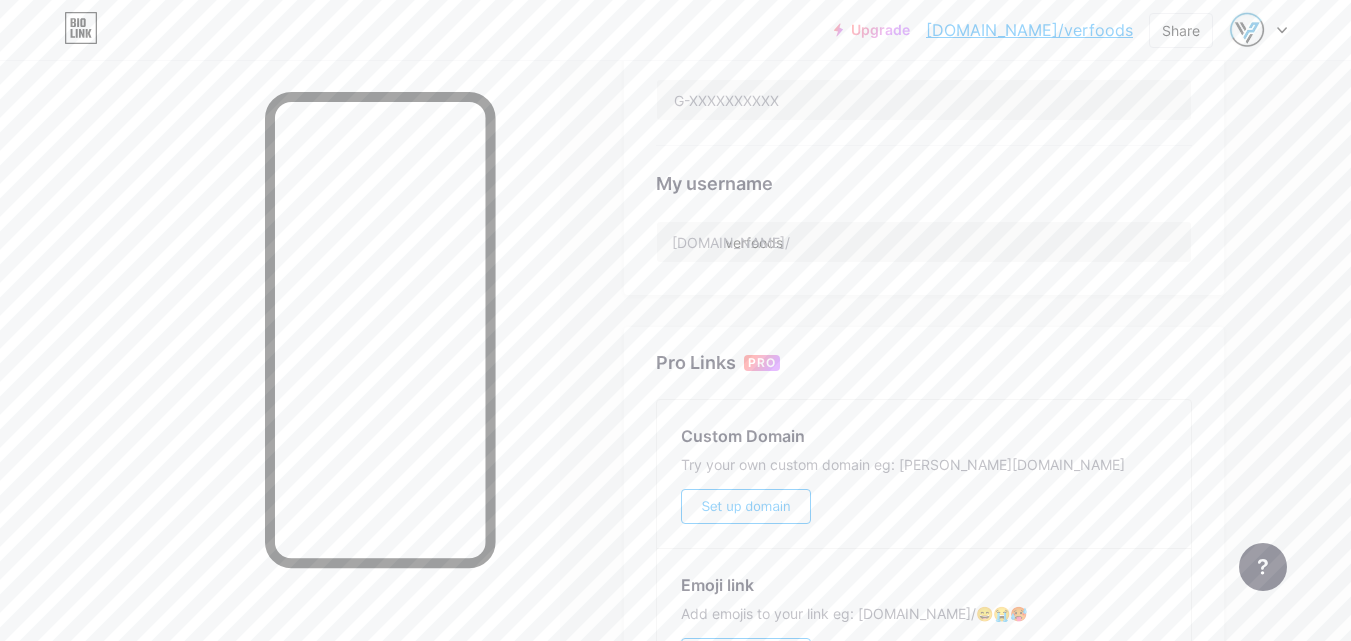 scroll, scrollTop: 700, scrollLeft: 0, axis: vertical 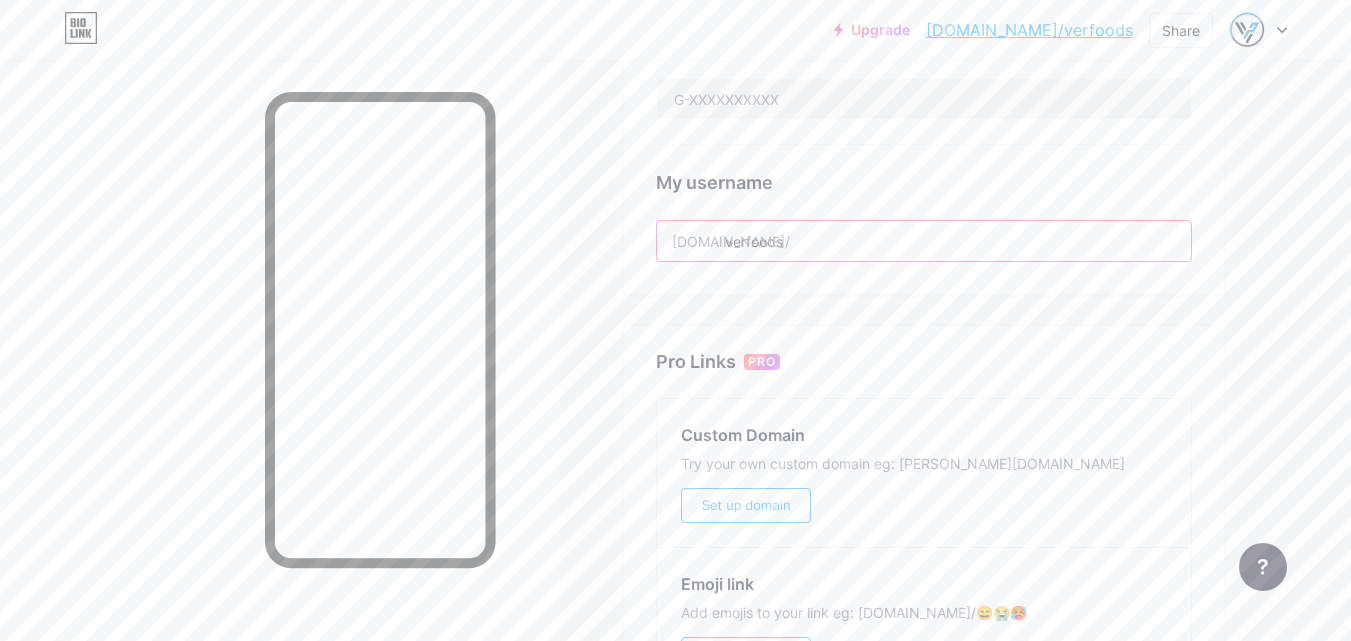 click on "verfoods" at bounding box center (924, 241) 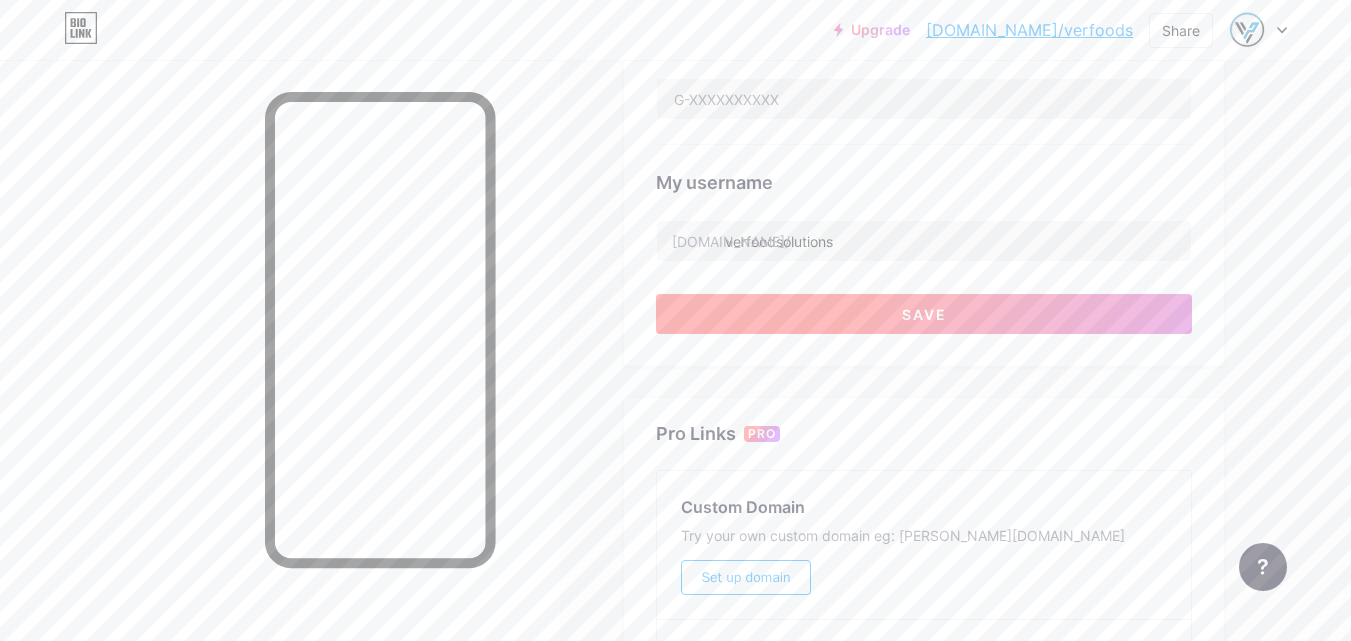 click on "Save" at bounding box center [924, 314] 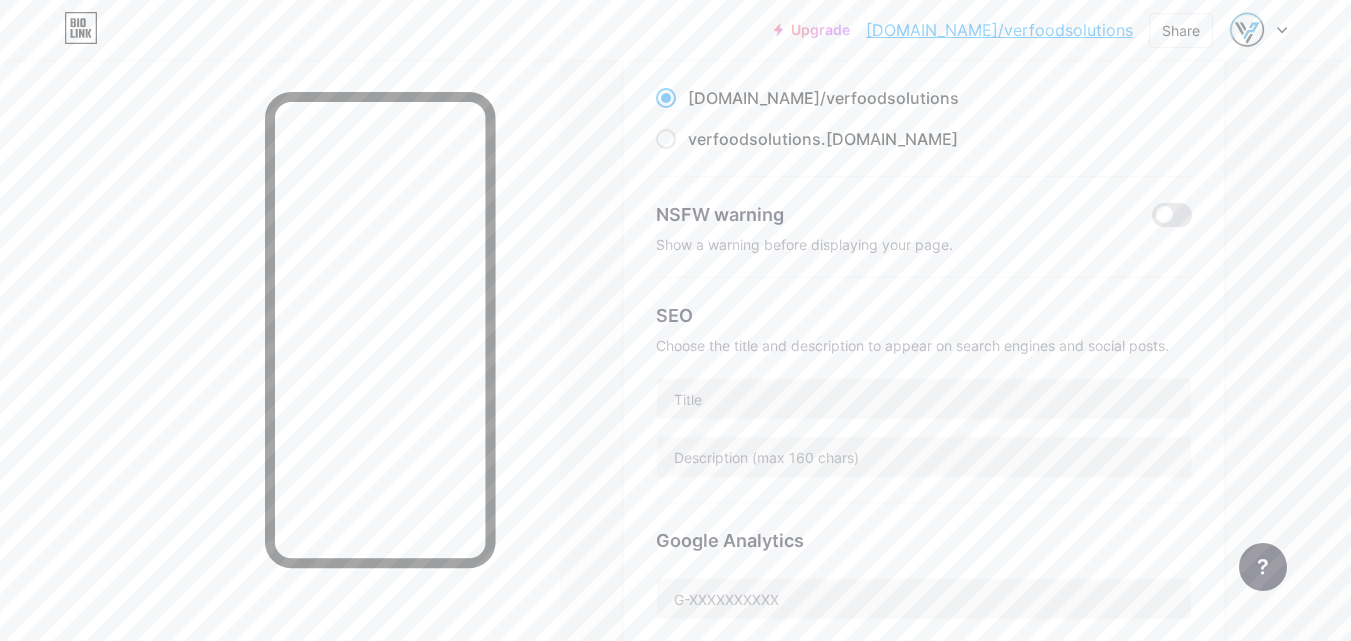 scroll, scrollTop: 0, scrollLeft: 0, axis: both 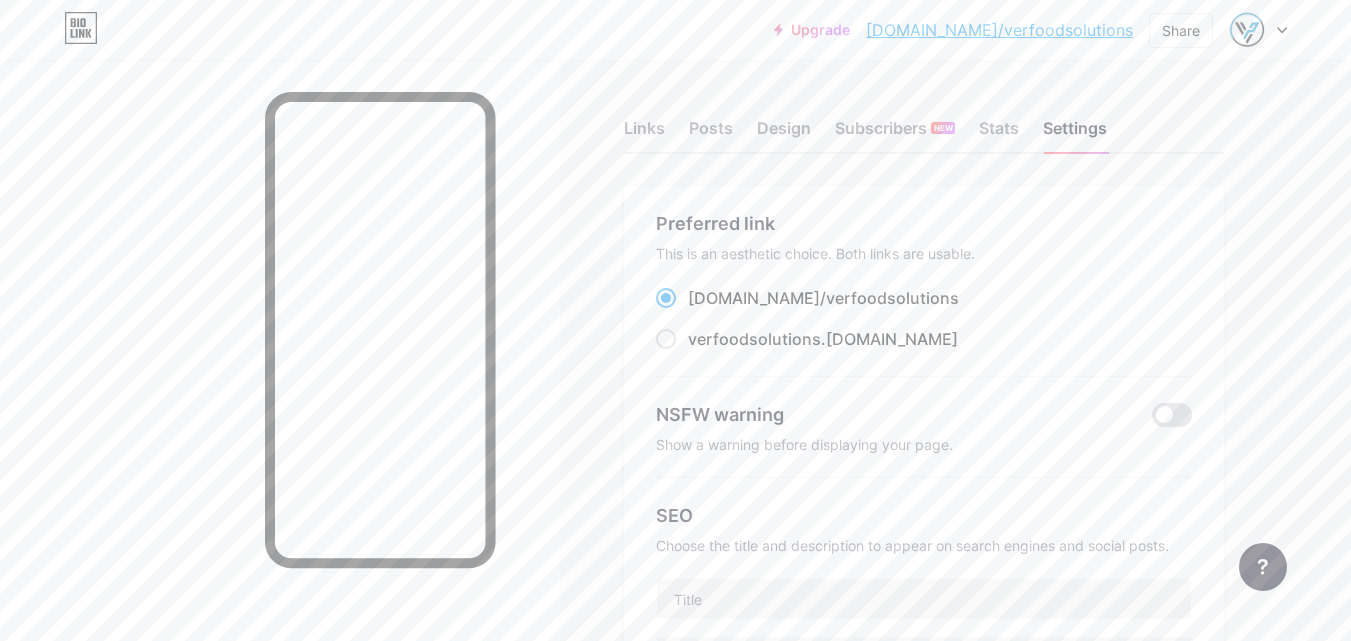 click on "[DOMAIN_NAME]/verfoodsolutions" at bounding box center (999, 30) 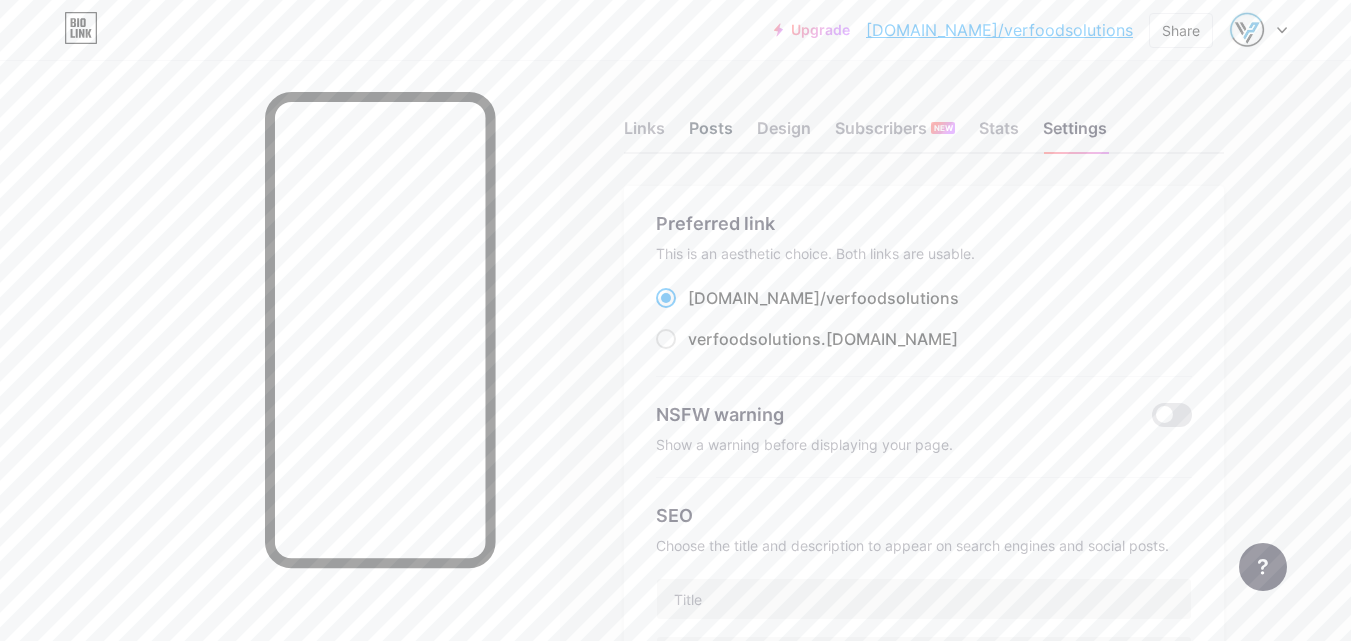 click on "Posts" at bounding box center [711, 134] 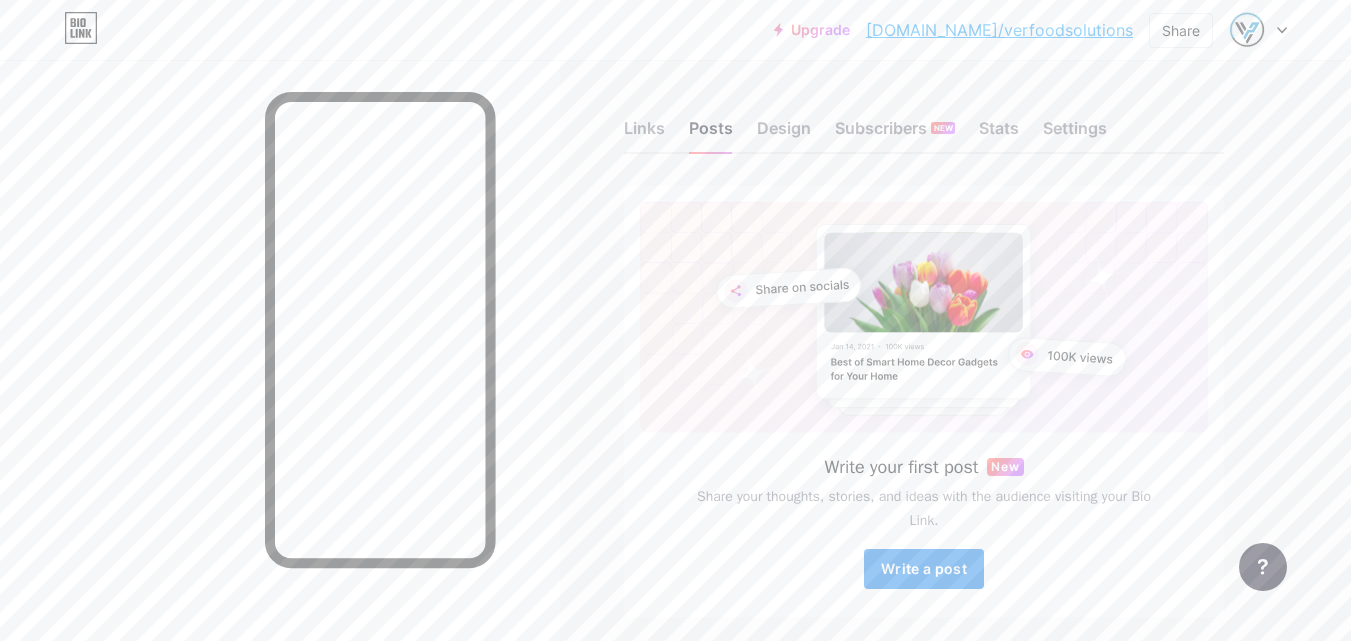 click on "Write a post" at bounding box center [924, 568] 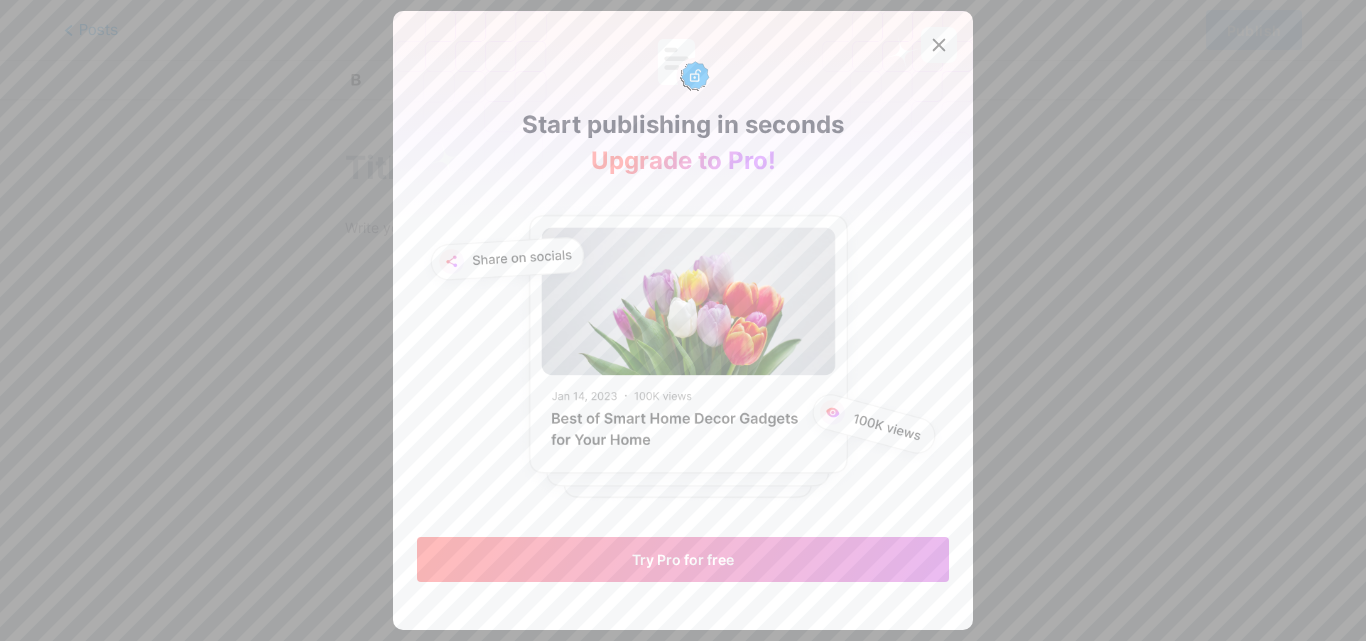 click 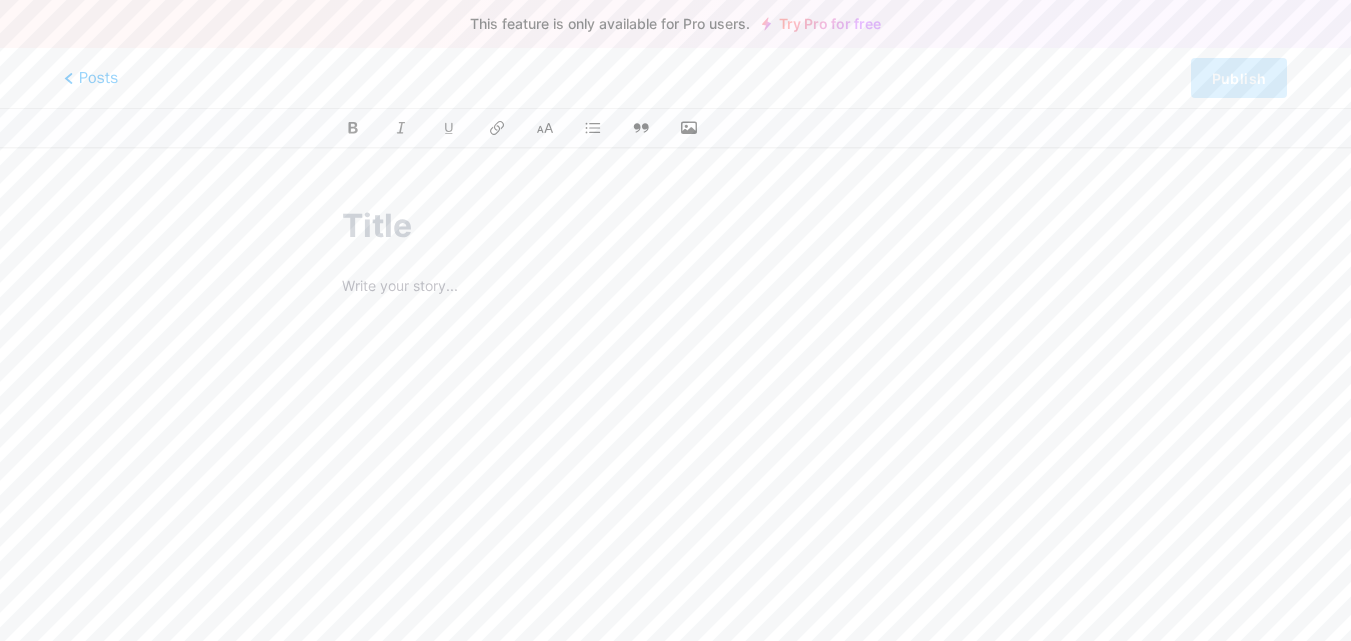 click at bounding box center (675, 226) 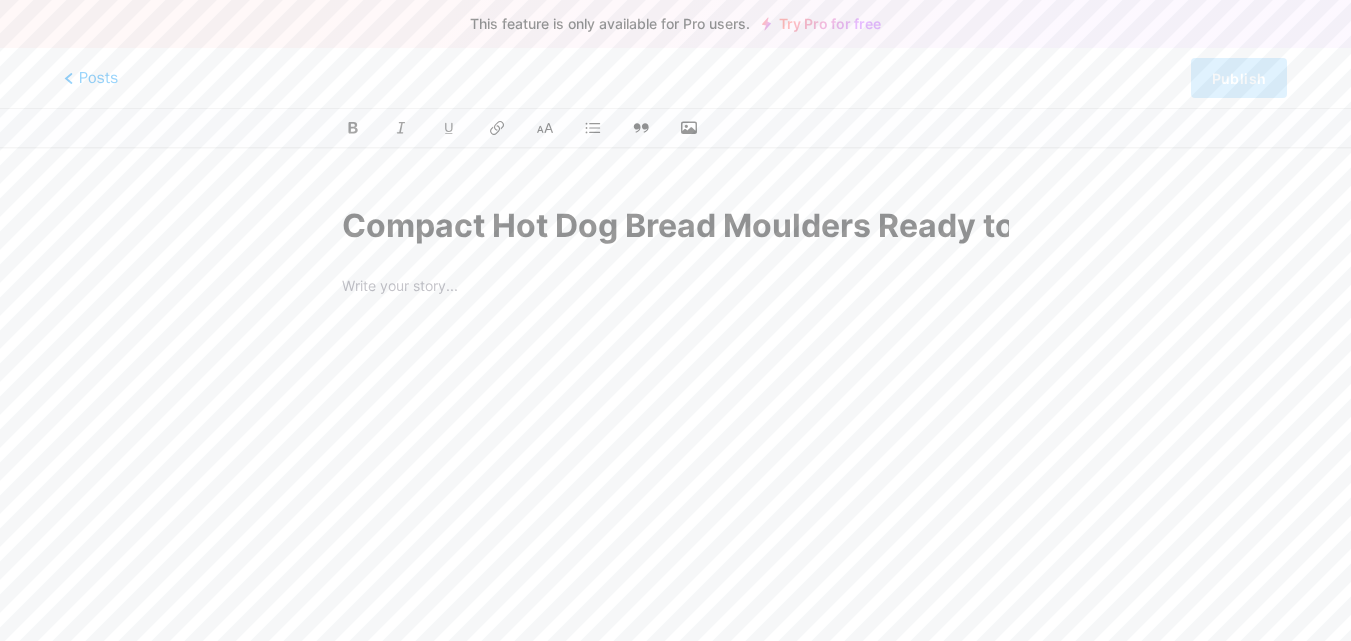 scroll, scrollTop: 0, scrollLeft: 571, axis: horizontal 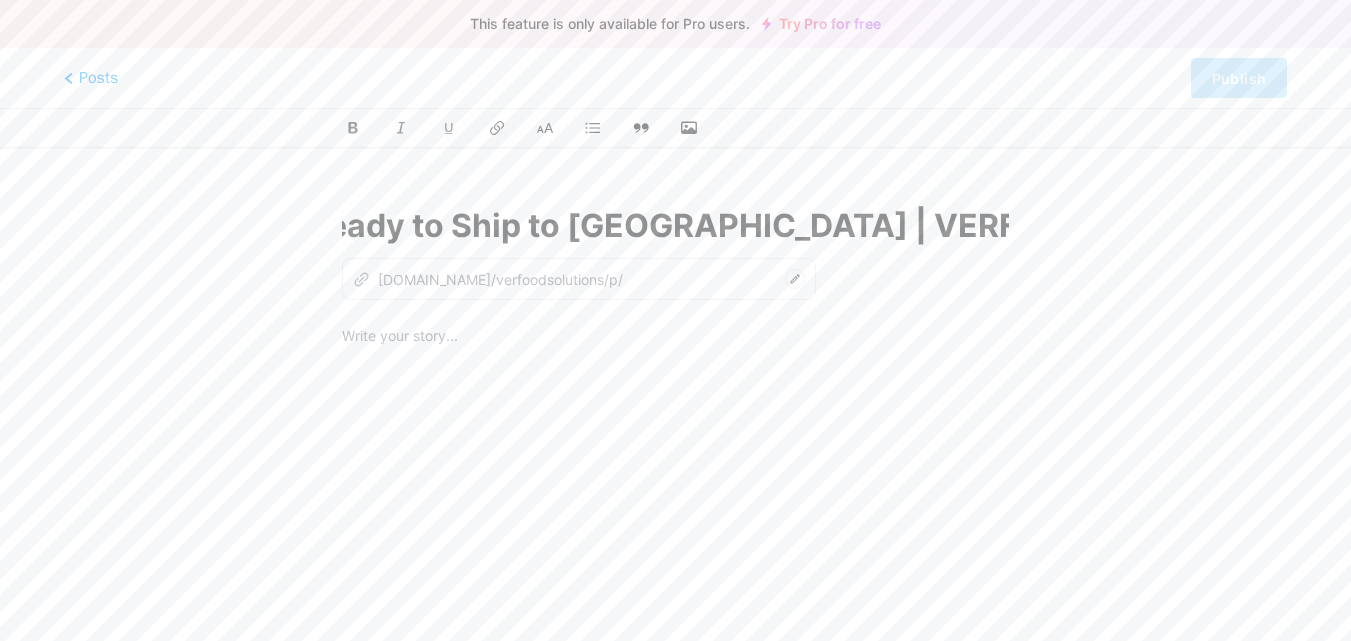 type on "compact-hot-dog-bread-moulders-ready-to-ship-to-usa-verfoodsolutions" 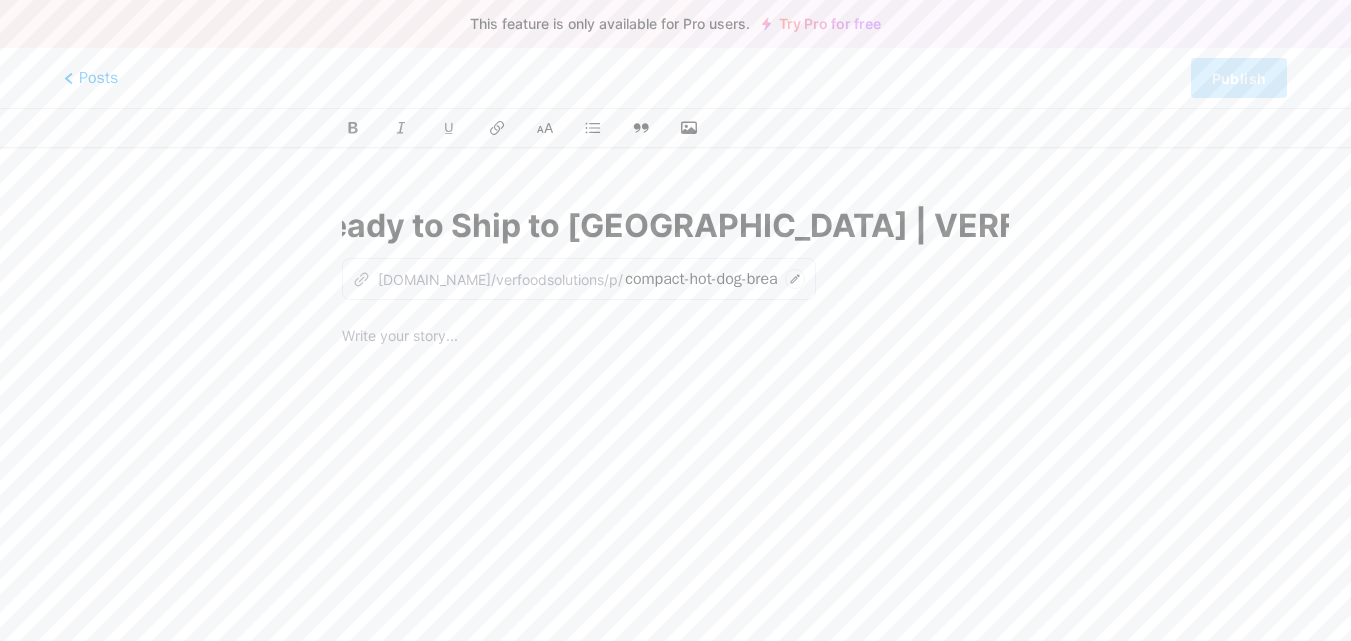 type on "Compact Hot Dog Bread Moulders Ready to Ship to [GEOGRAPHIC_DATA] | VERFOODSOLUTIONS" 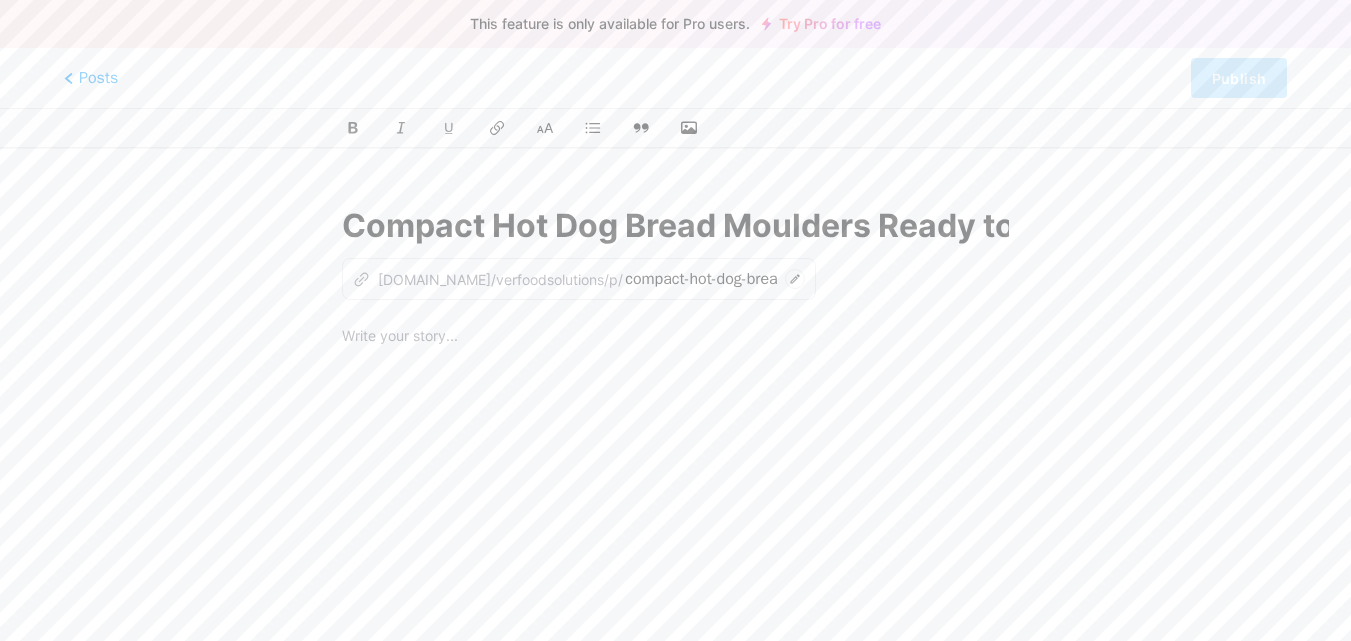 click at bounding box center (675, 338) 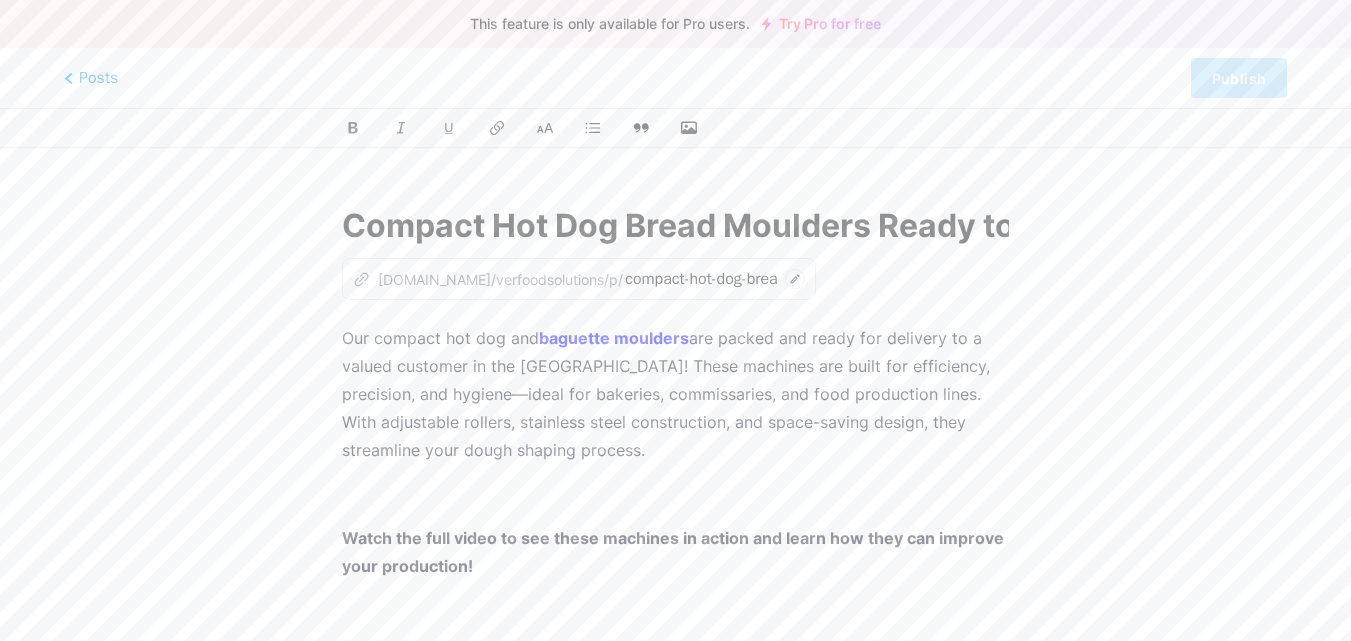 click at bounding box center (675, 494) 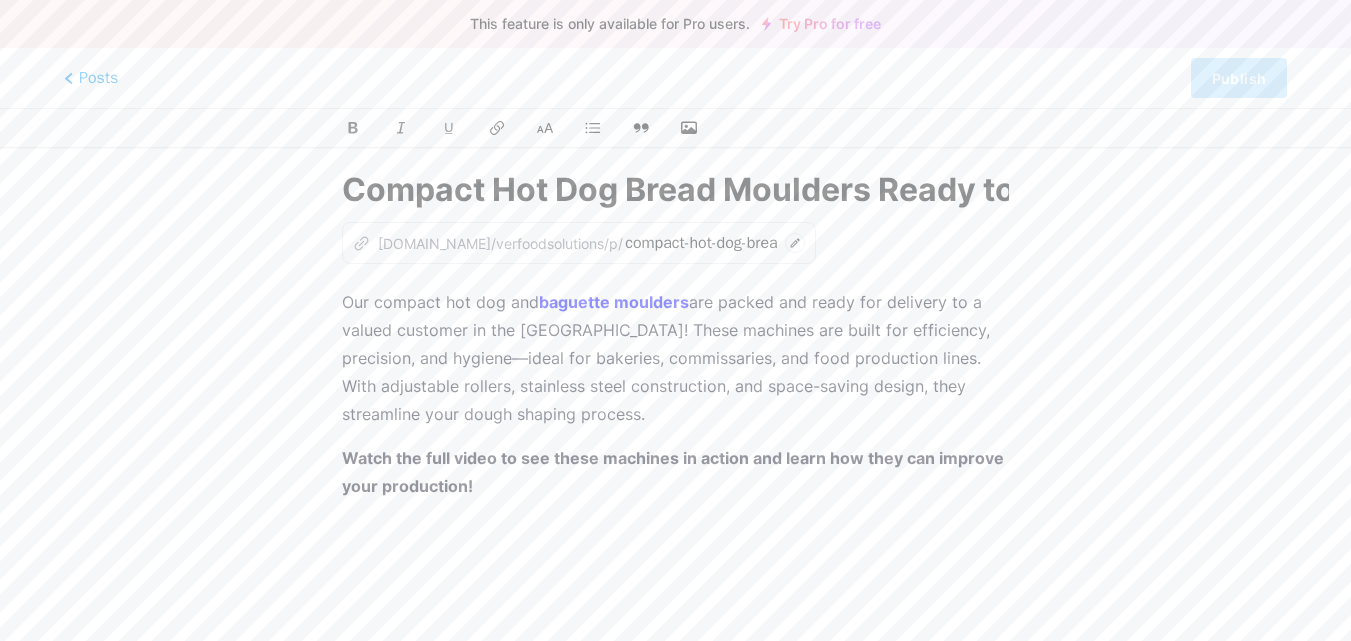 scroll, scrollTop: 0, scrollLeft: 0, axis: both 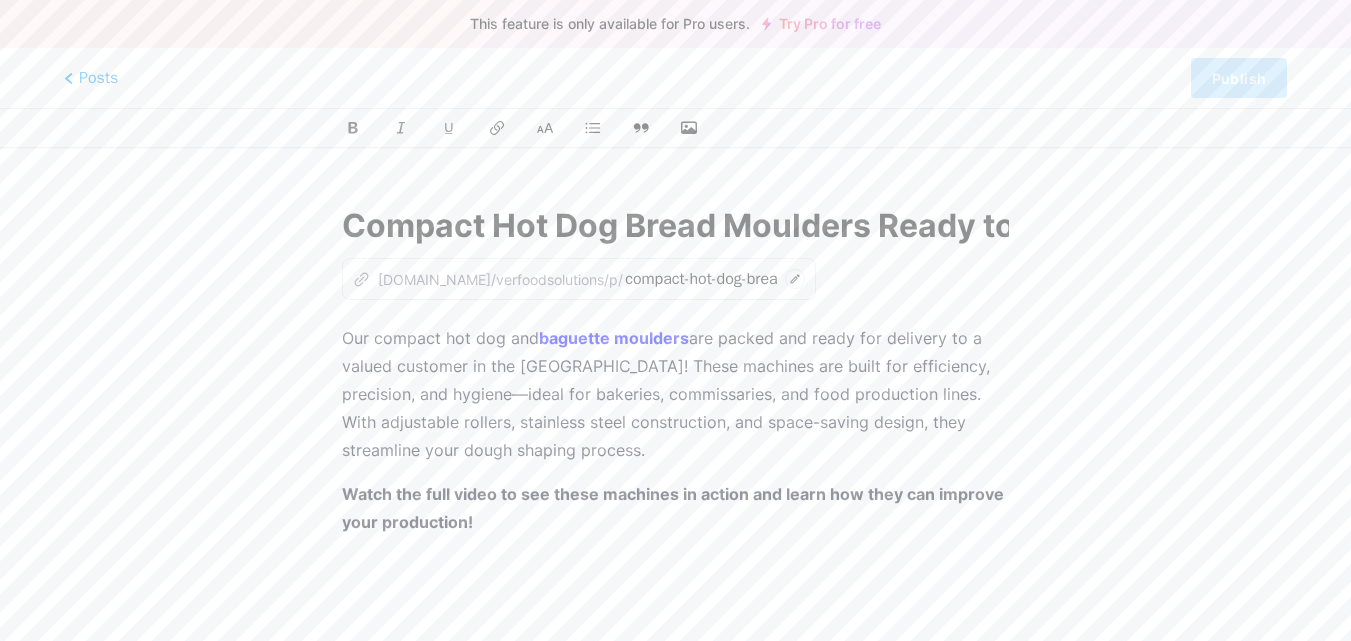 click on "Our compact hot dog and  baguette moulders  are packed and ready for delivery to a valued customer in the [GEOGRAPHIC_DATA]! These machines are built for efficiency, precision, and hygiene—ideal for bakeries, commissaries, and food production lines. With adjustable rollers, stainless steel construction, and space-saving design, they streamline your dough shaping process." at bounding box center (675, 394) 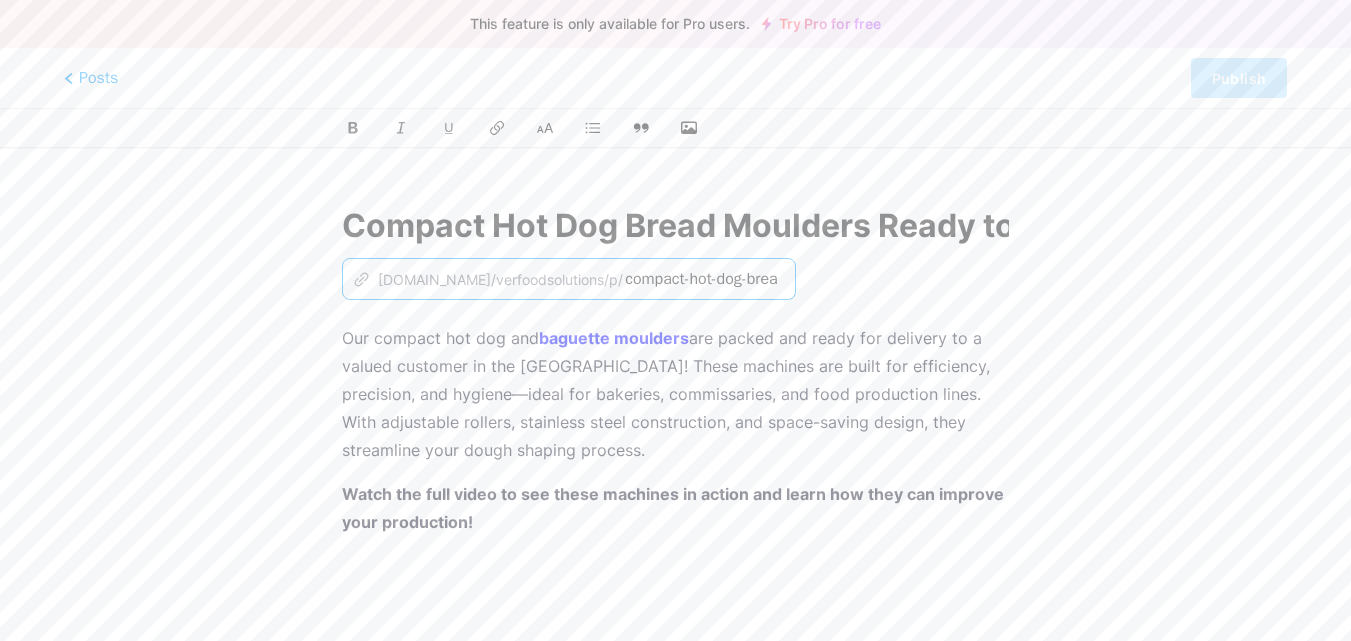 click on "compact-hot-dog-bread-moulders-ready-to-ship-to-usa-verfoodsolutions" at bounding box center (701, 279) 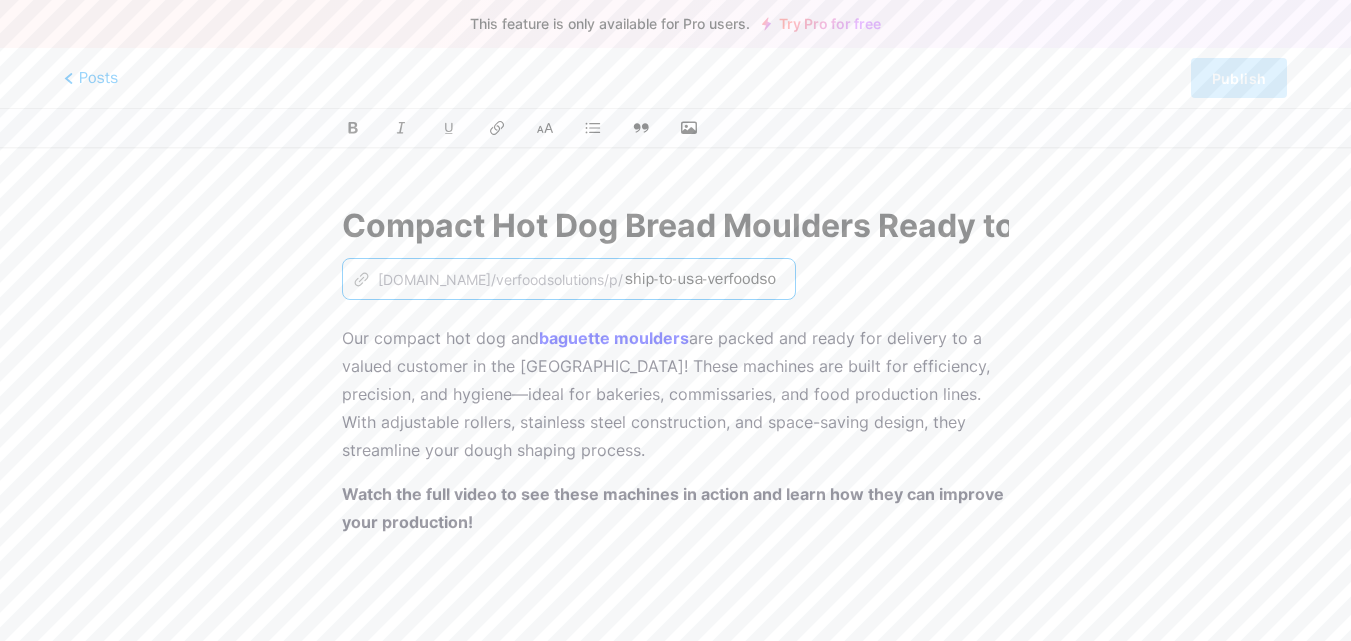 scroll, scrollTop: 0, scrollLeft: 343, axis: horizontal 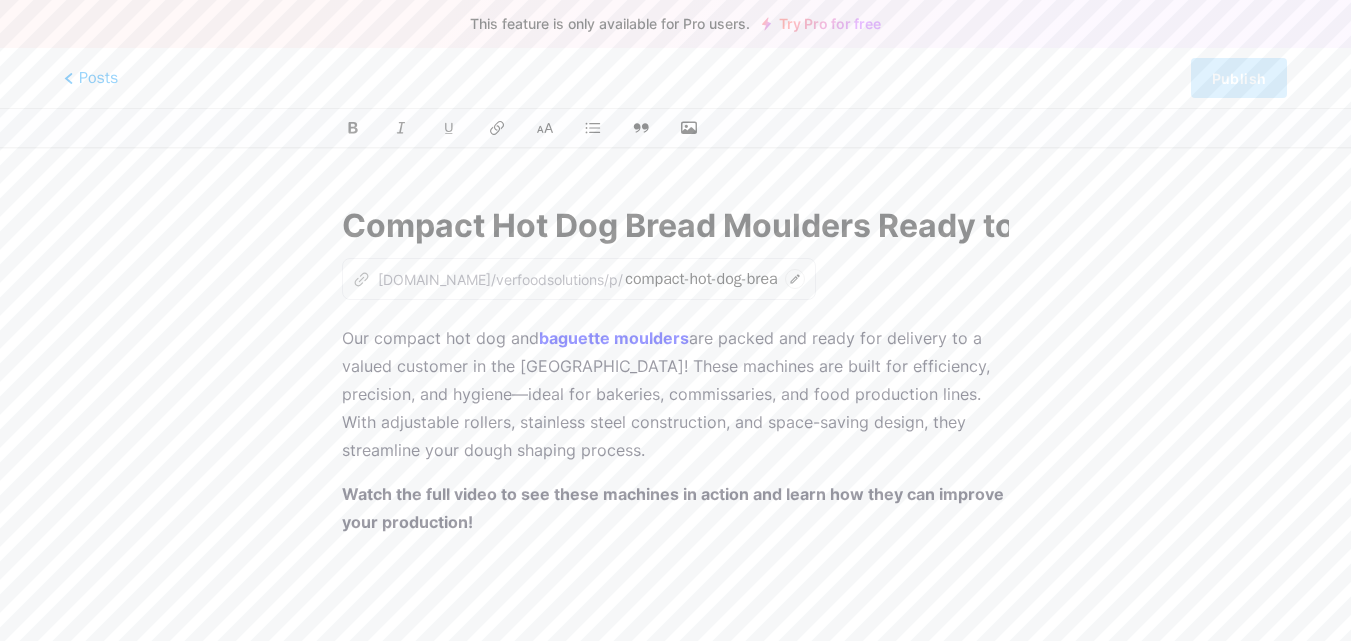 click on "z
[DOMAIN_NAME]/verfoodsolutions/p/
compact-hot-dog-bread-moulders-ready-to-ship-to-usa-verfoodsolutions" at bounding box center (675, 279) 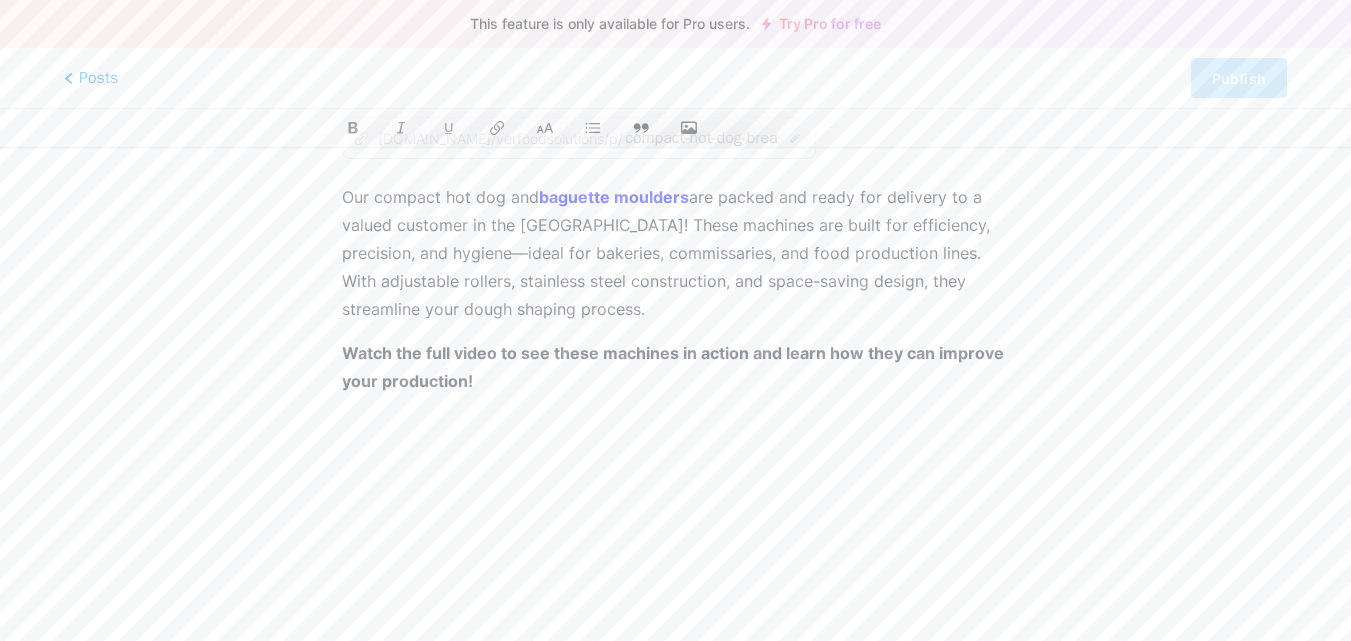 scroll, scrollTop: 0, scrollLeft: 0, axis: both 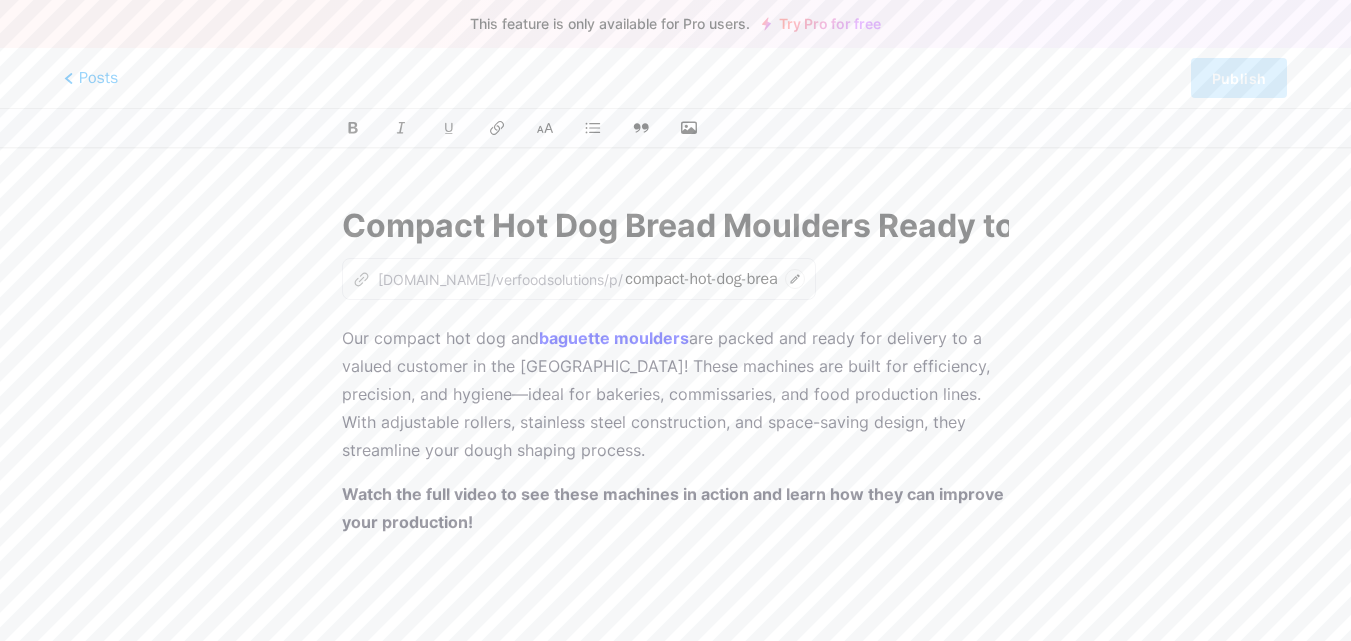 click on "Try Pro for free" at bounding box center (821, 24) 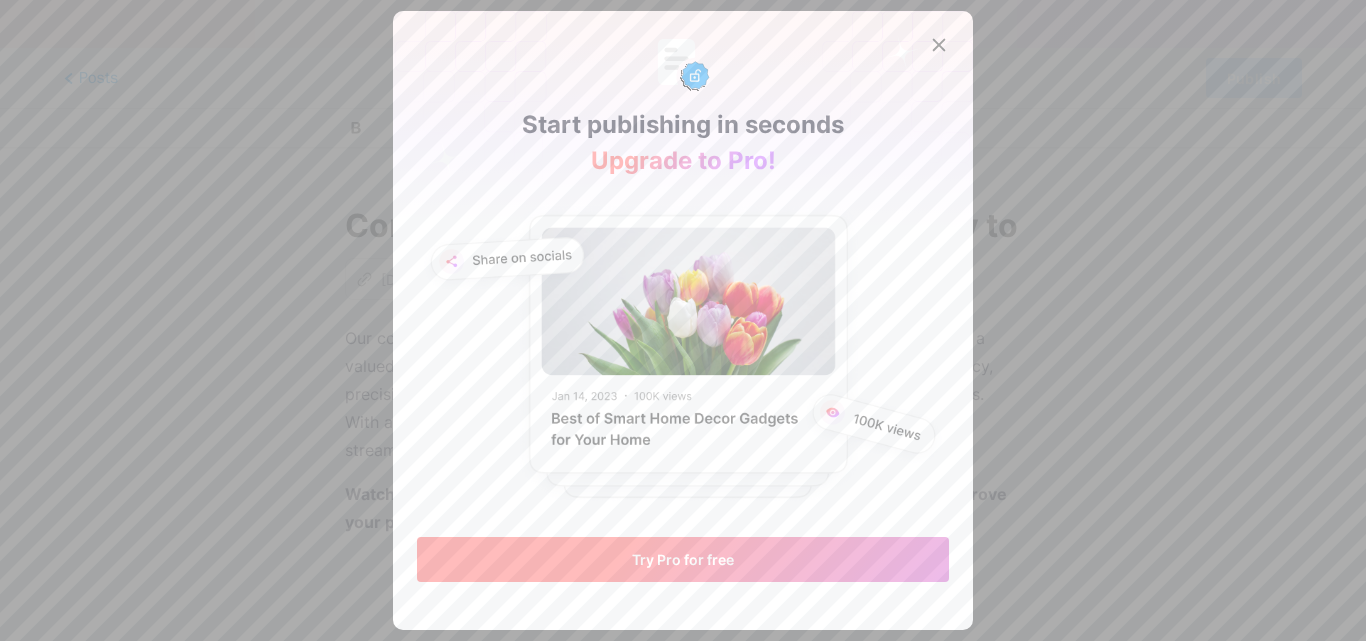 click on "Try Pro for free" at bounding box center [683, 559] 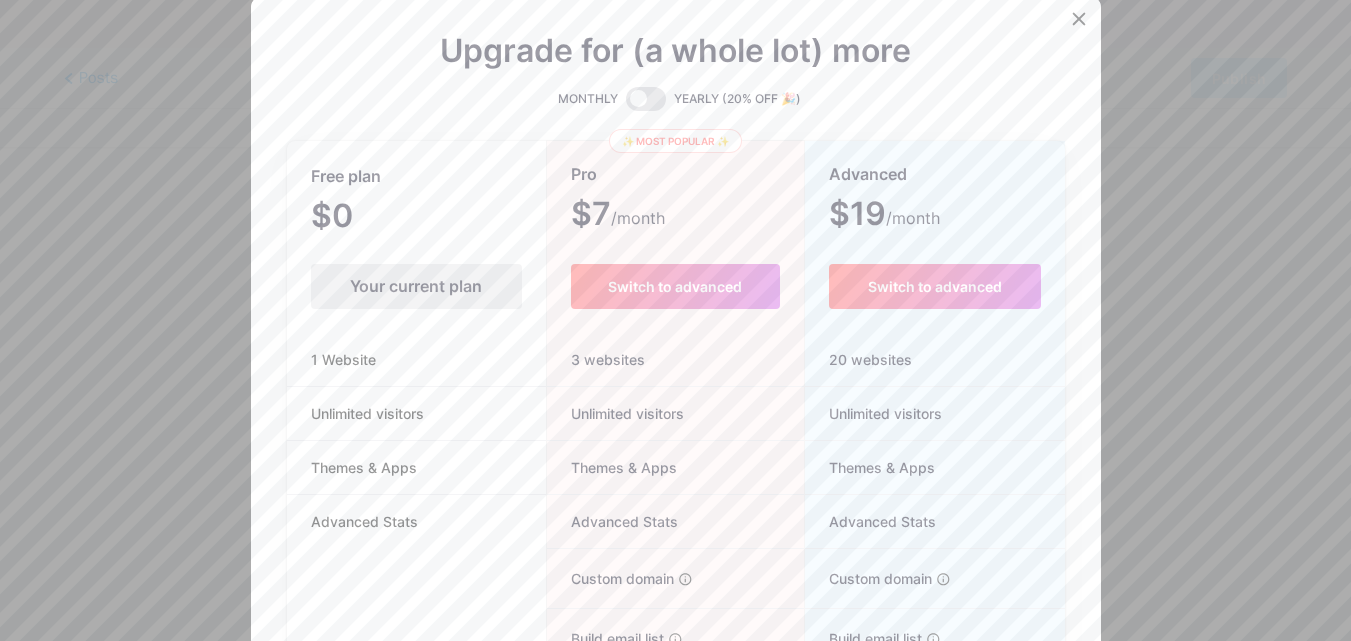 click on "Your current plan" at bounding box center (416, 286) 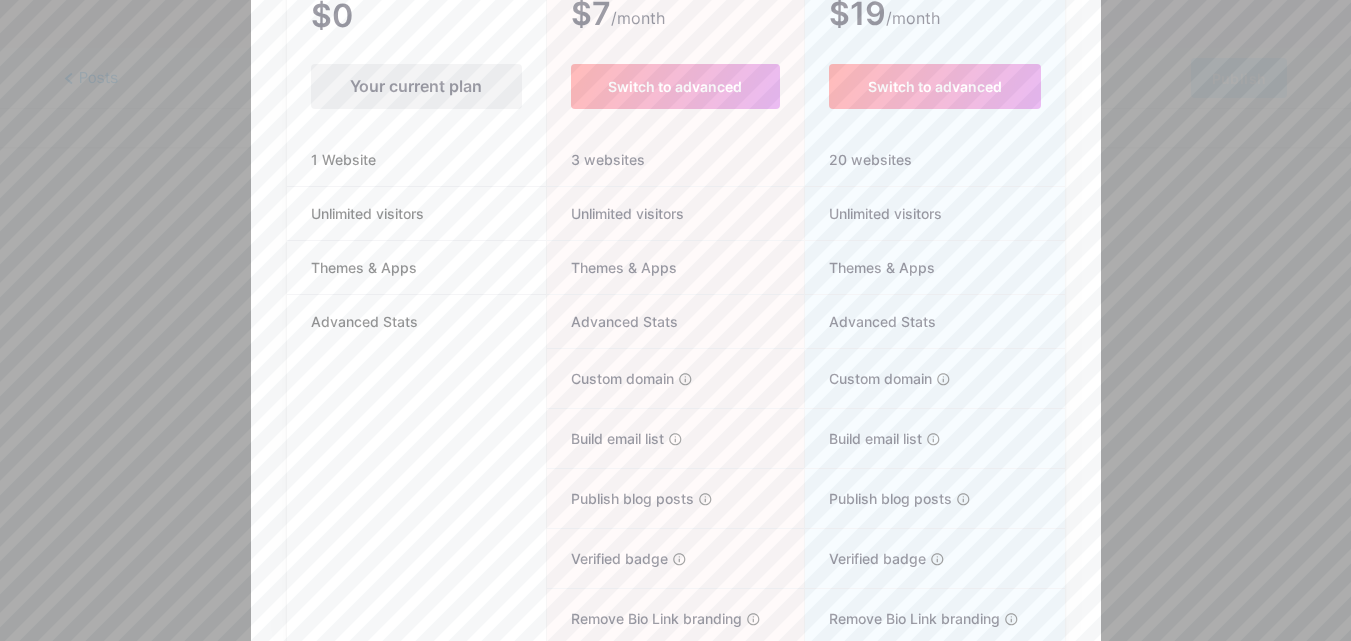 scroll, scrollTop: 0, scrollLeft: 0, axis: both 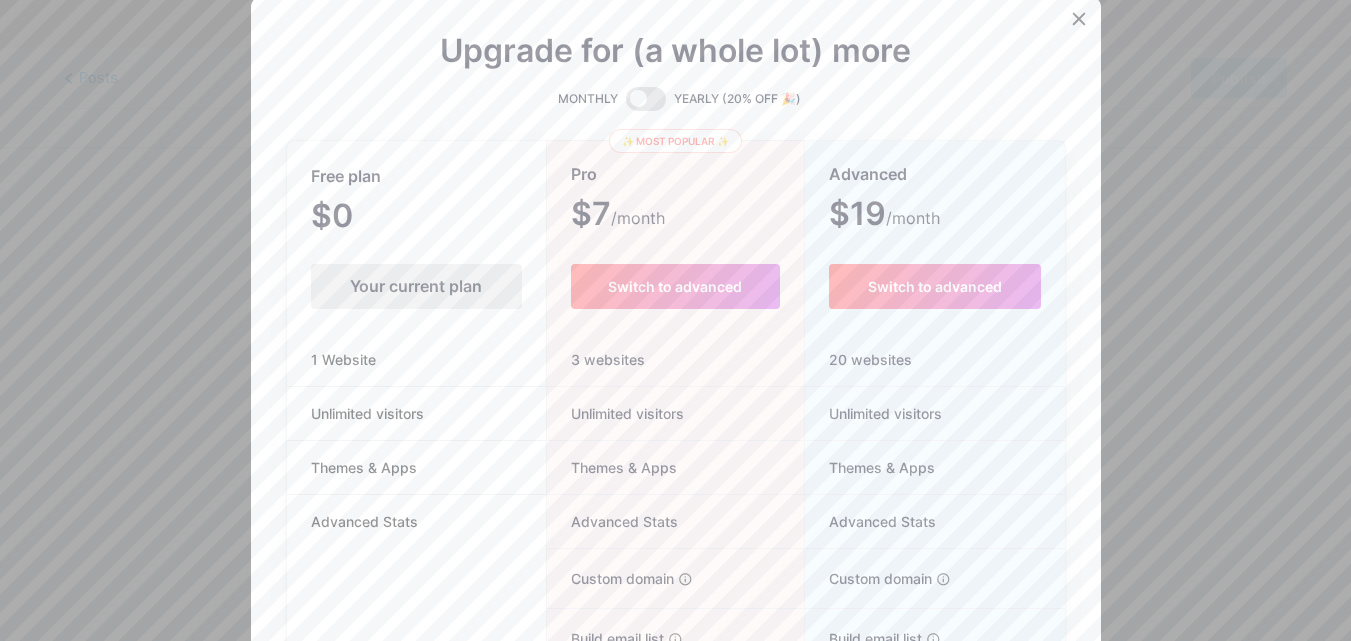 click on "Your current plan" at bounding box center (416, 286) 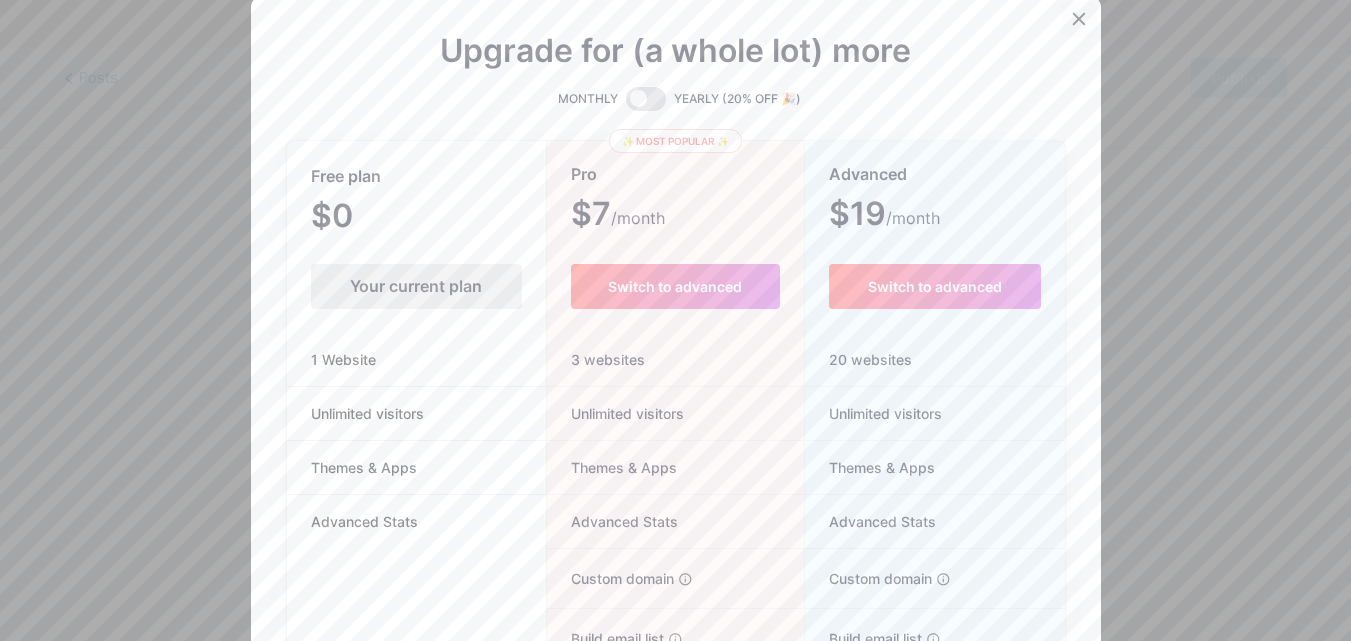 click 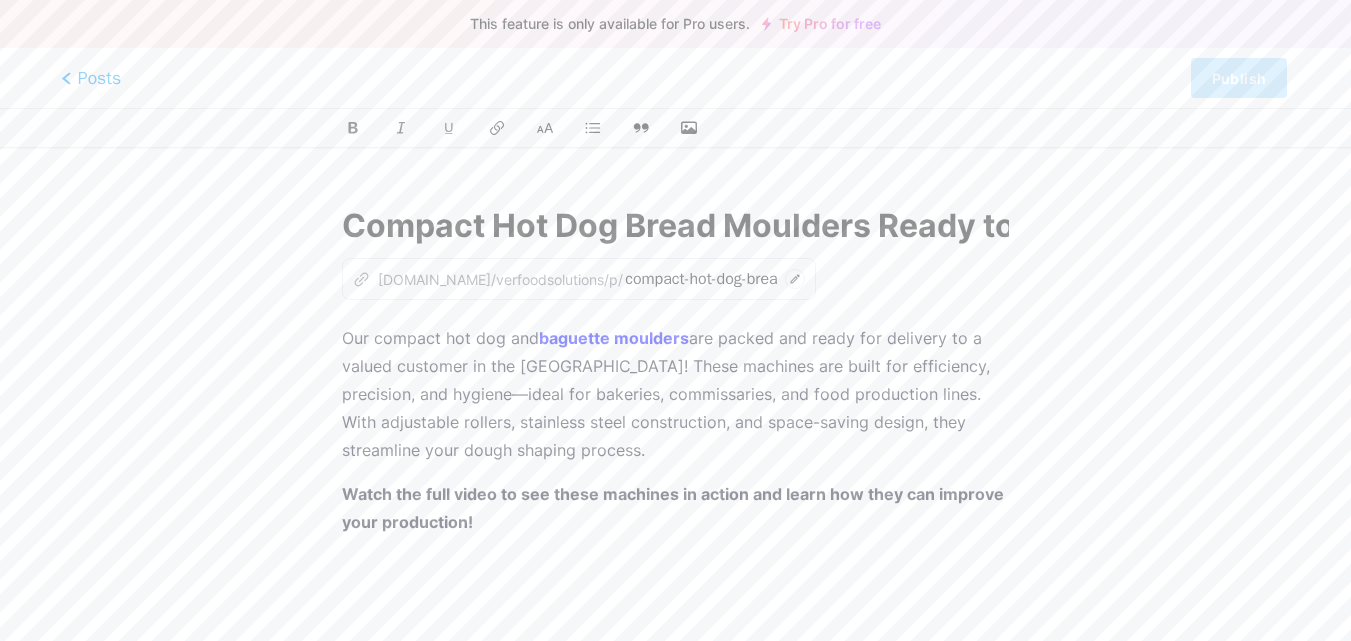 click 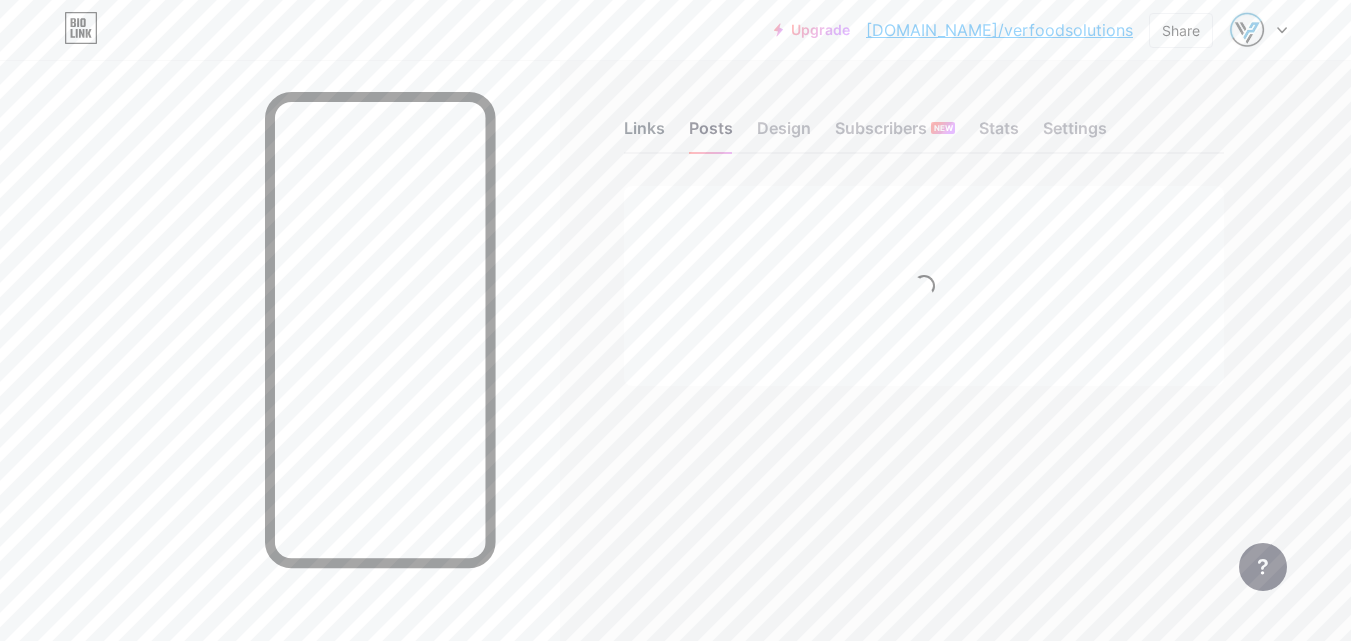 click on "Links" at bounding box center (644, 134) 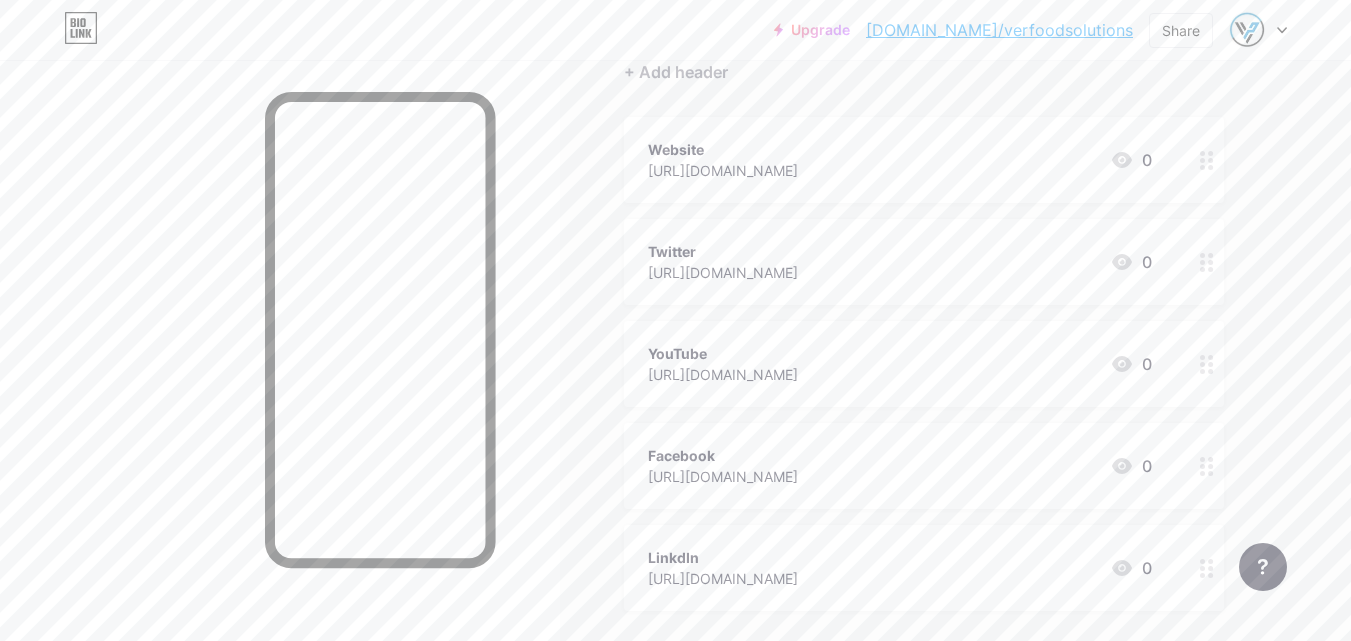 scroll, scrollTop: 200, scrollLeft: 0, axis: vertical 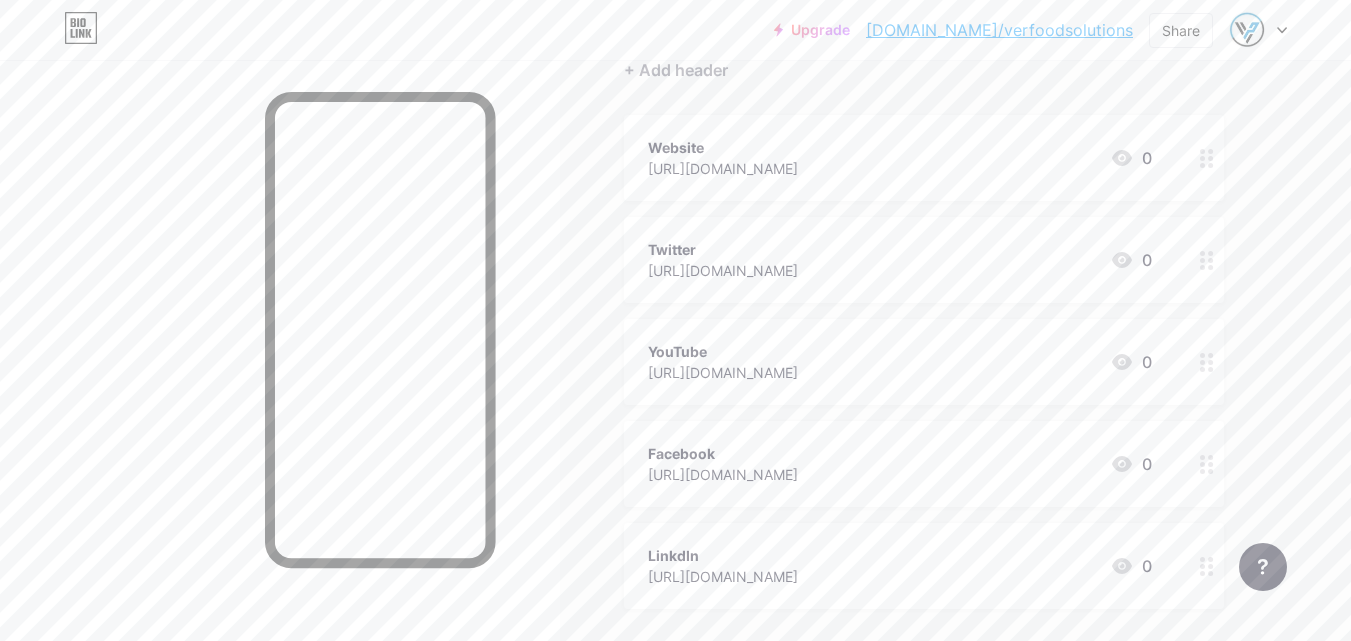 click on "Twitter
[URL][DOMAIN_NAME]
0" at bounding box center (900, 260) 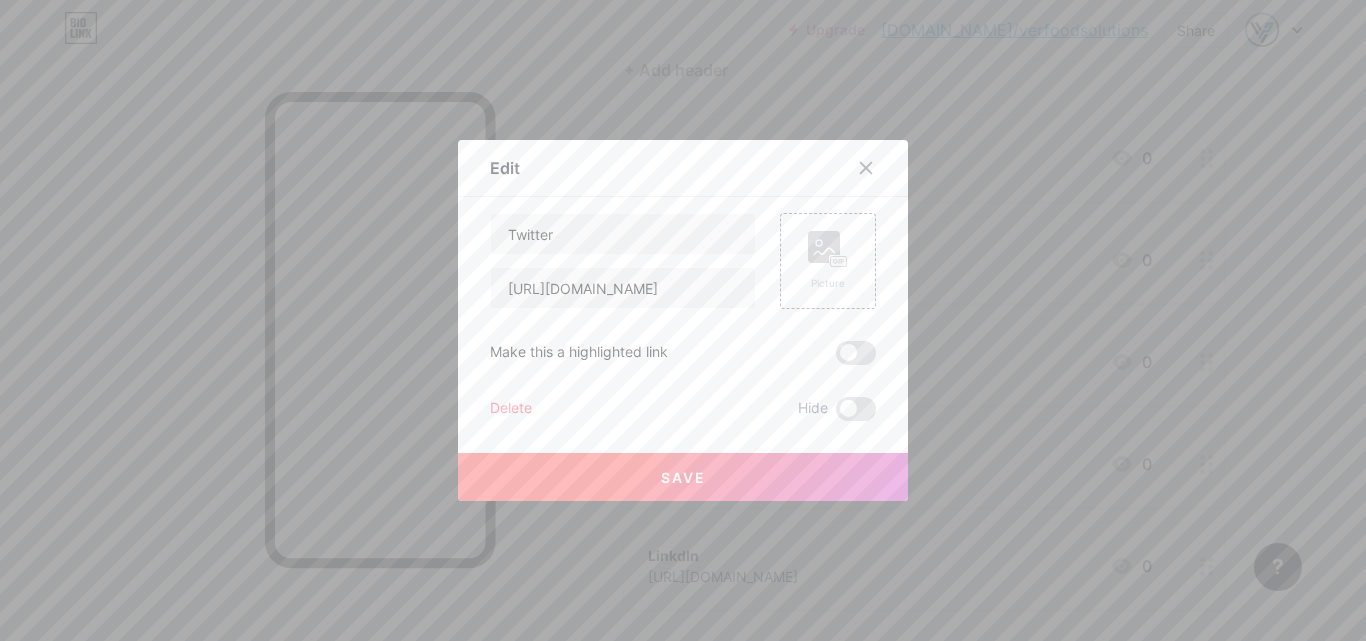 click on "Delete" at bounding box center (511, 409) 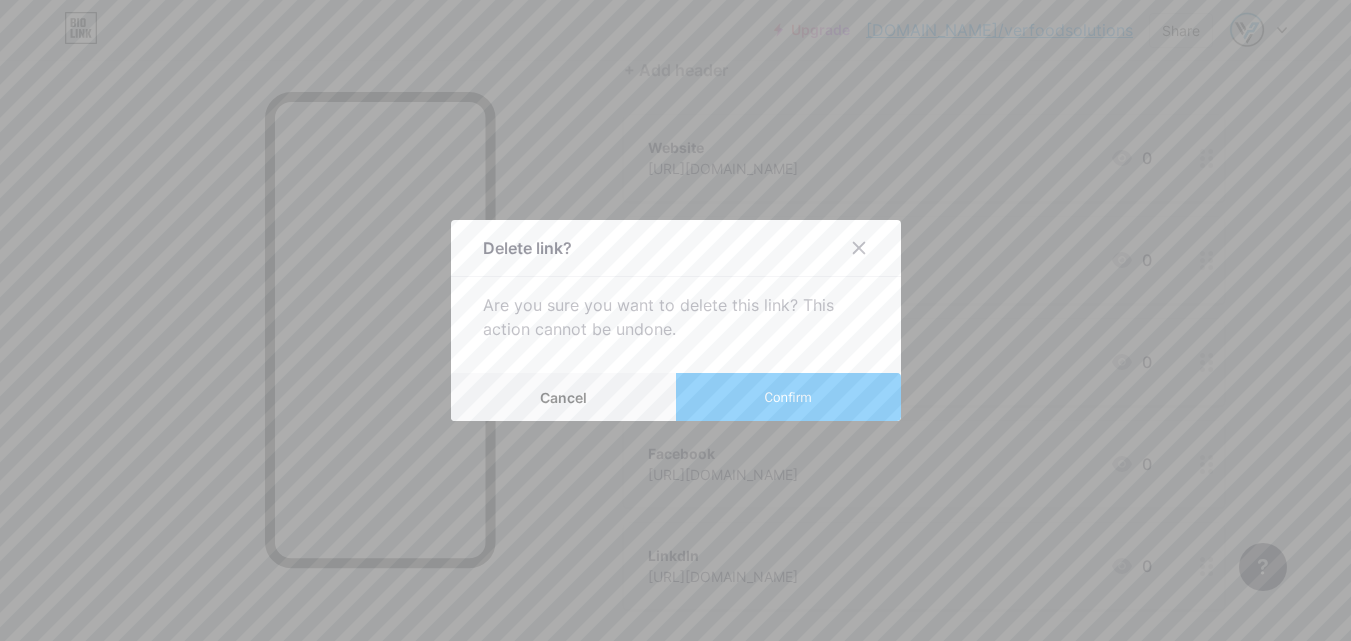 click on "Confirm" at bounding box center (788, 397) 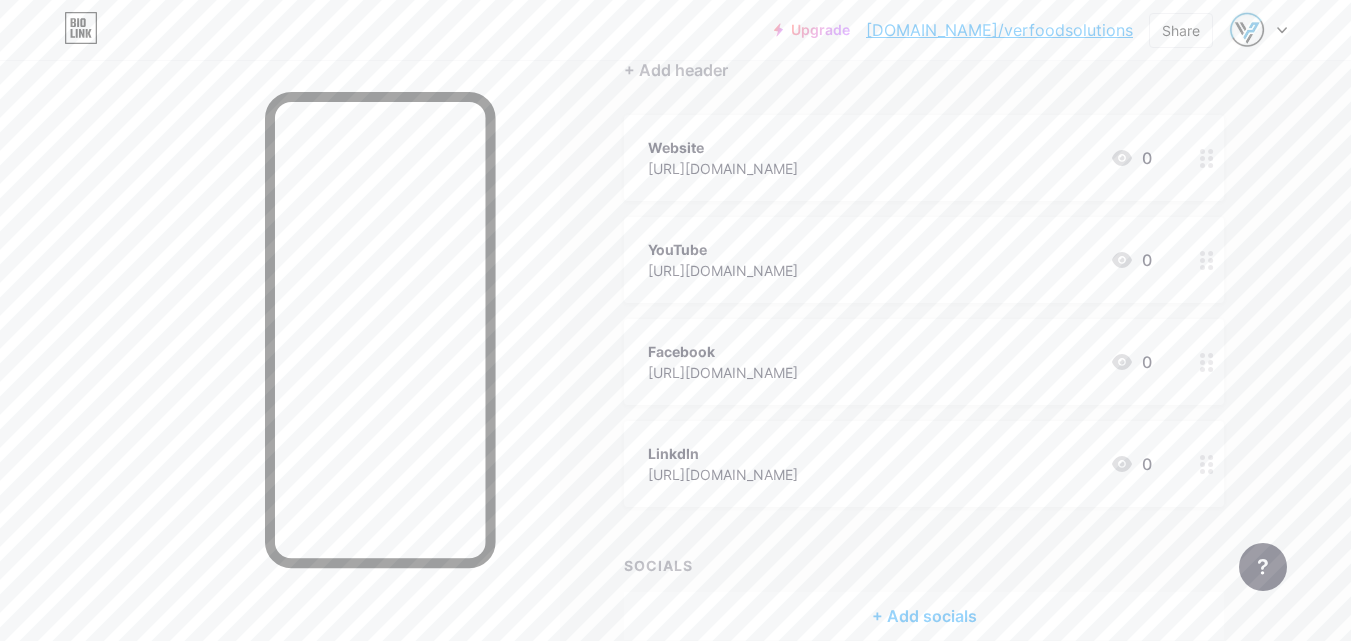 click on "YouTube" at bounding box center (723, 249) 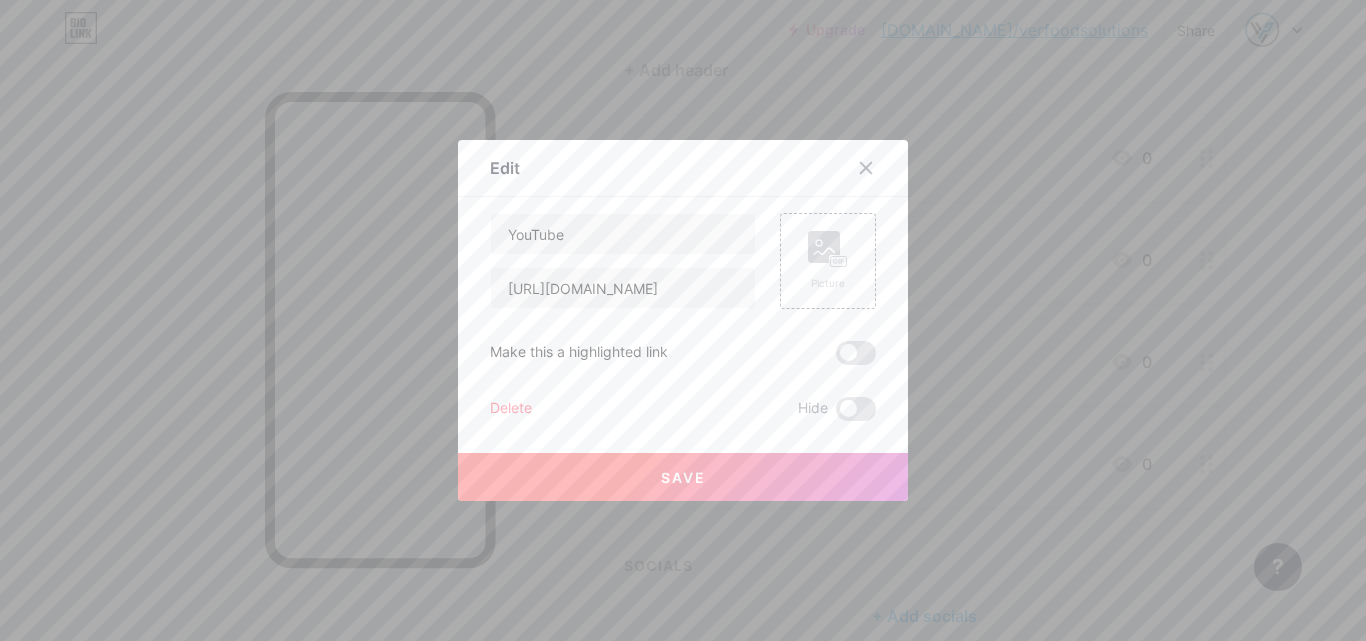 click on "Delete" at bounding box center (511, 409) 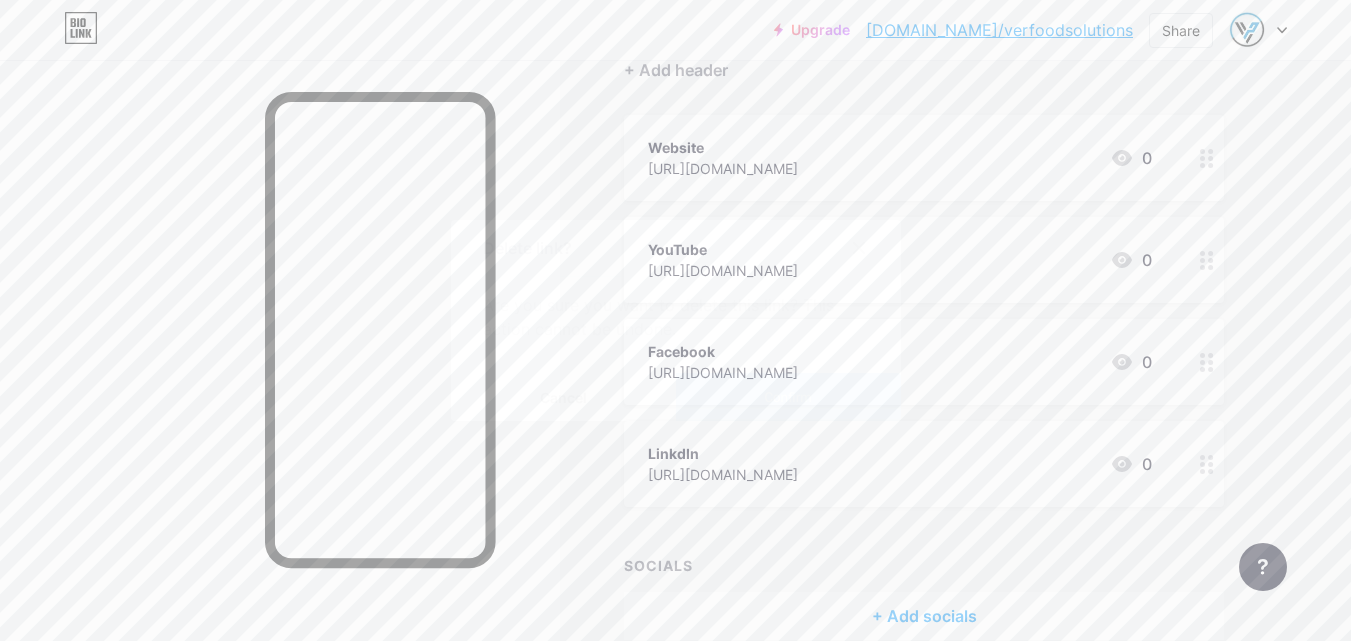 click on "Confirm" at bounding box center [787, 397] 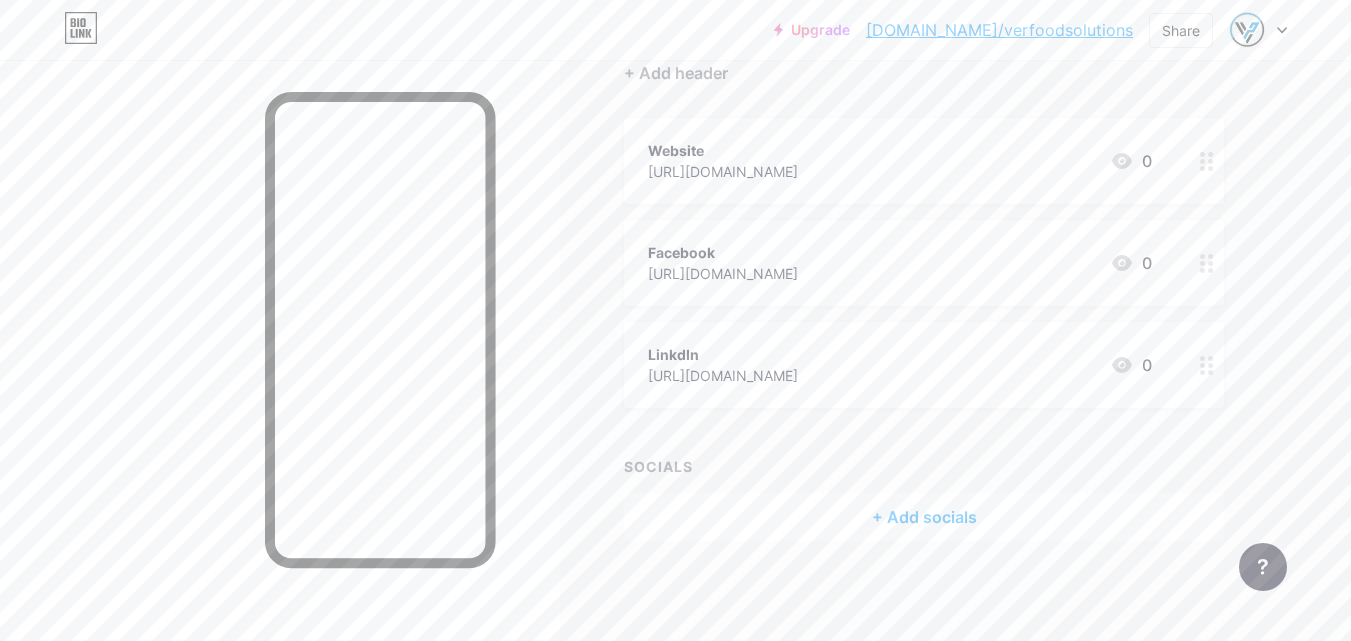scroll, scrollTop: 196, scrollLeft: 0, axis: vertical 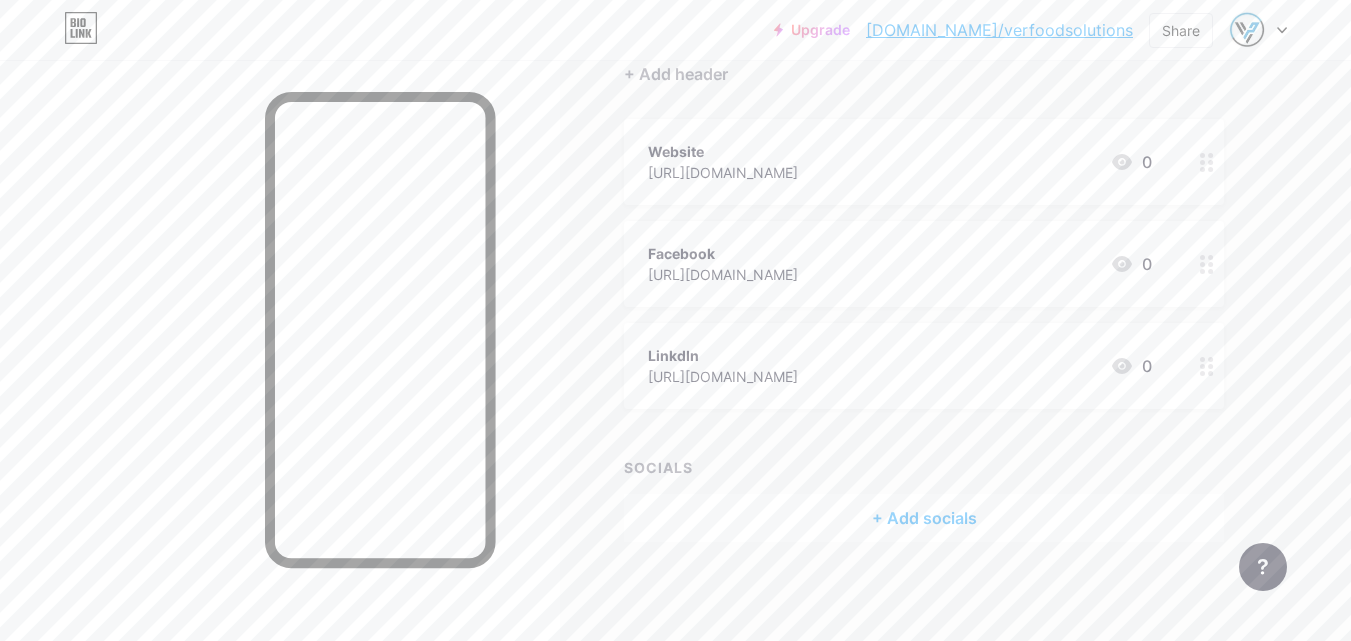 click on "Facebook" at bounding box center [723, 253] 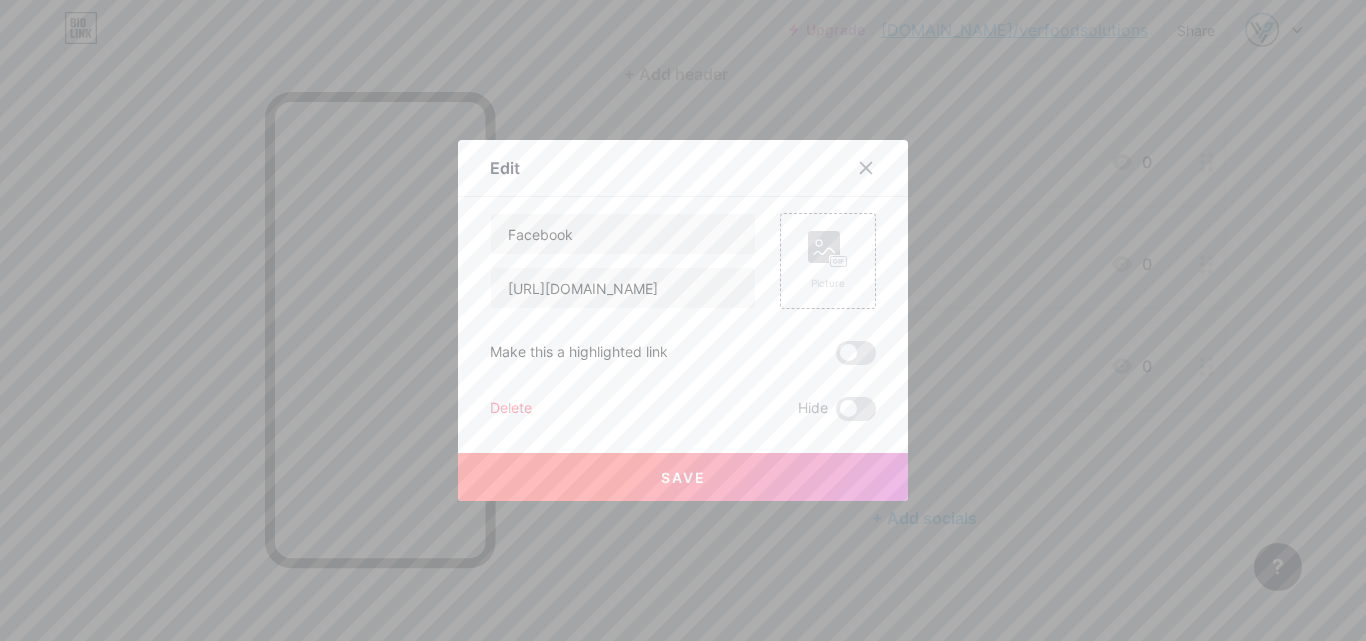 click on "Delete" at bounding box center (511, 409) 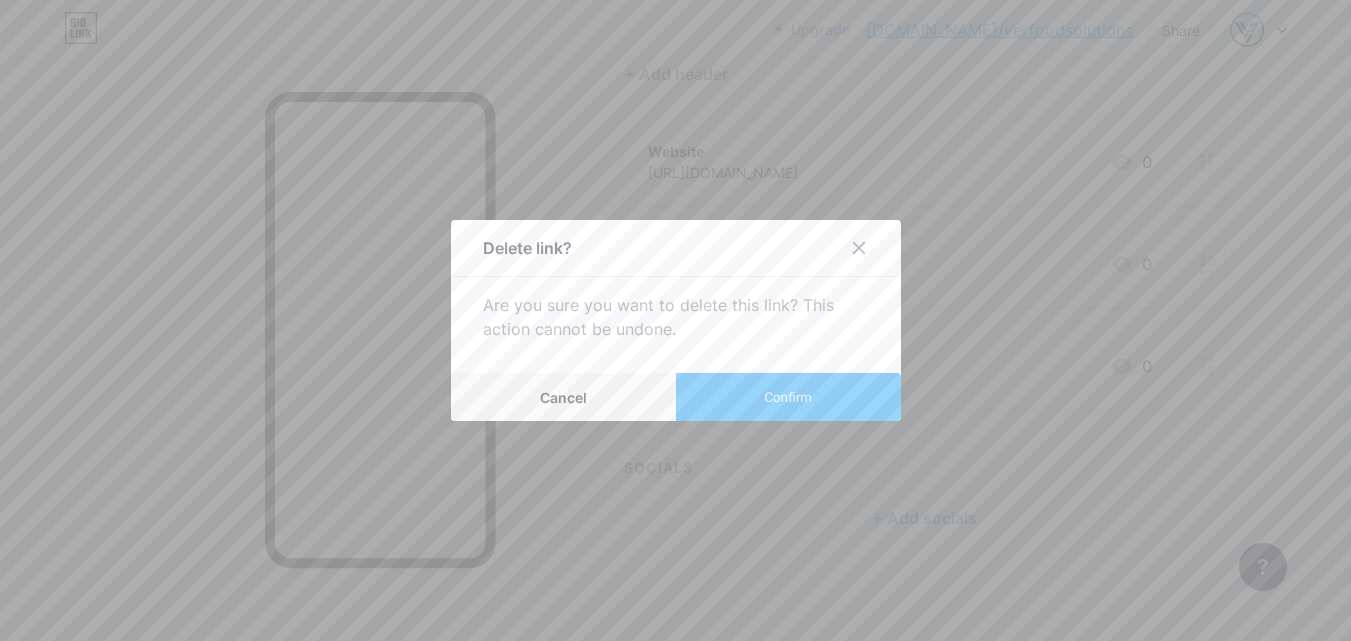 click on "Confirm" at bounding box center (788, 397) 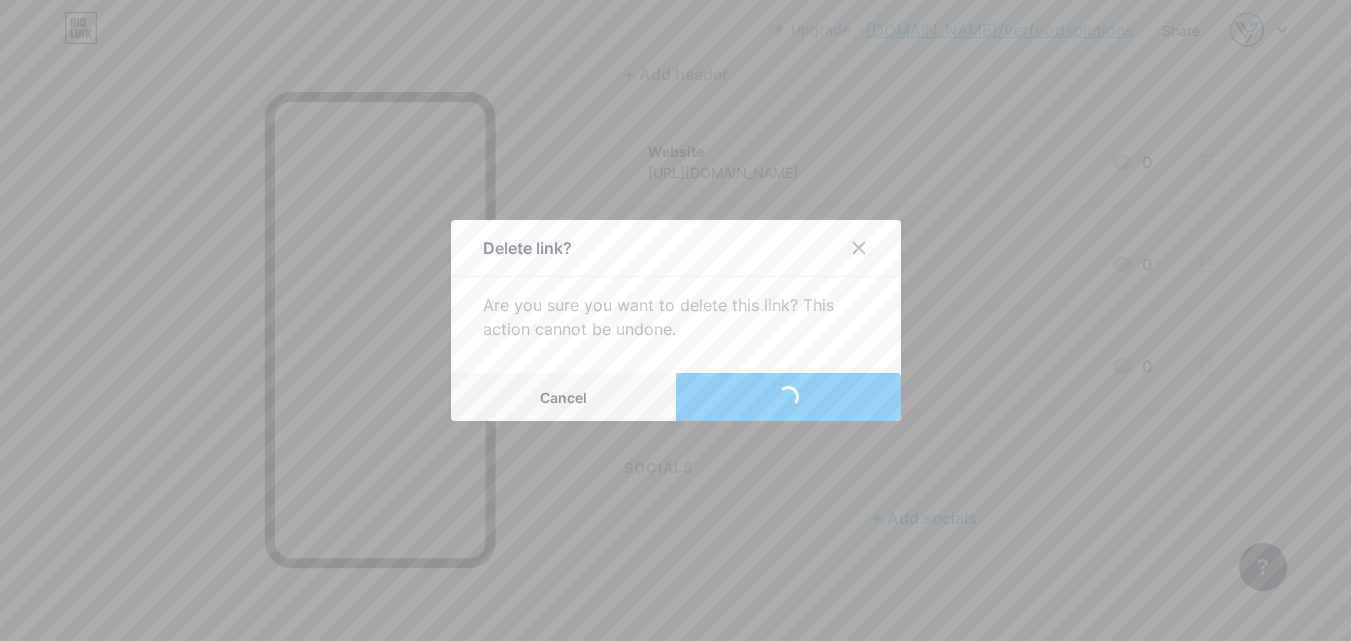 scroll, scrollTop: 94, scrollLeft: 0, axis: vertical 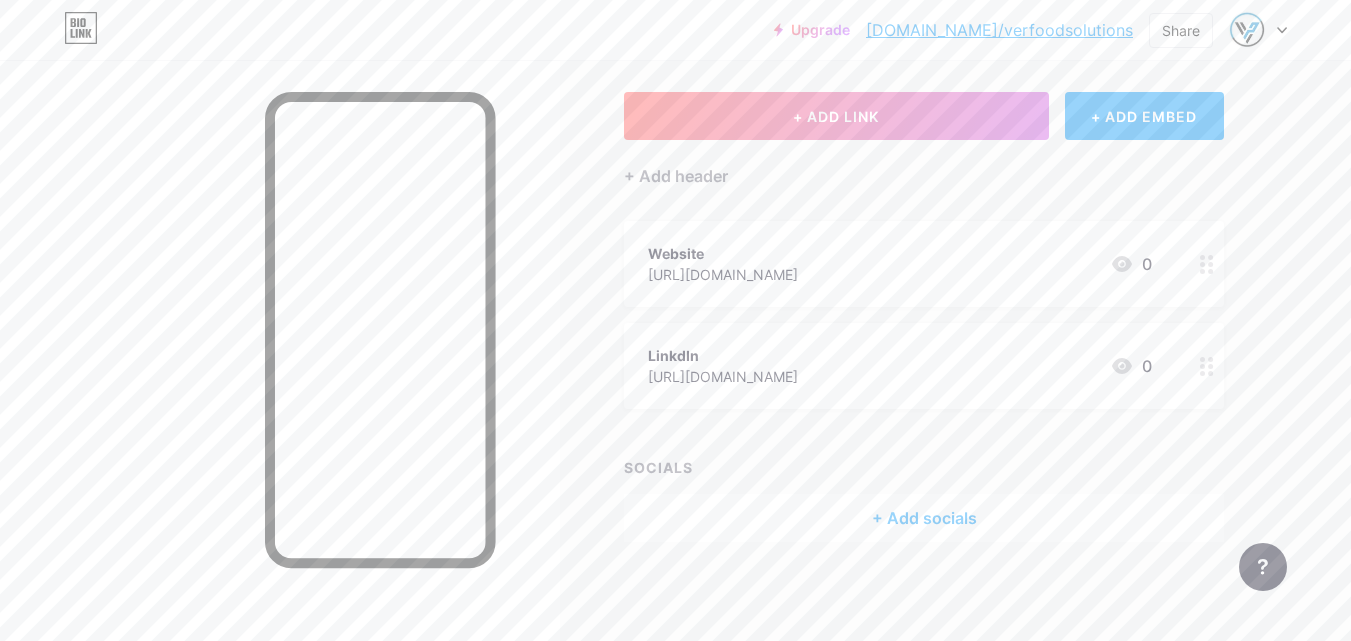 click on "LinkdIn" at bounding box center [723, 355] 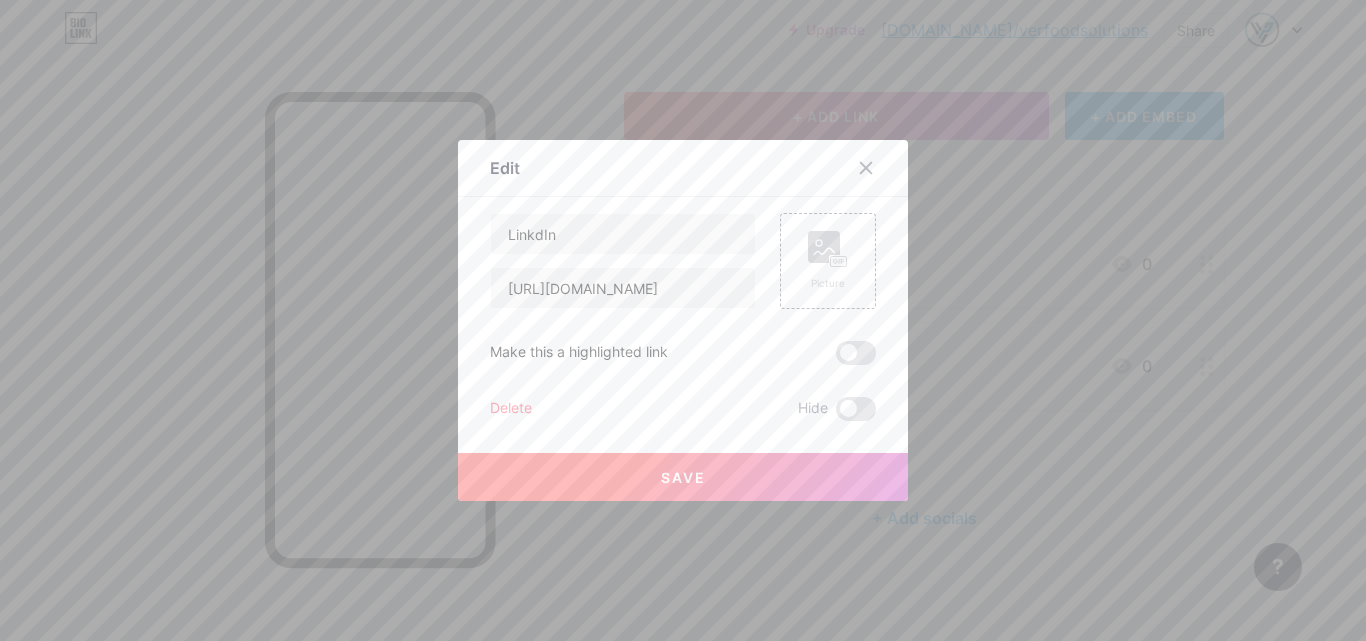 click on "Delete" at bounding box center [511, 409] 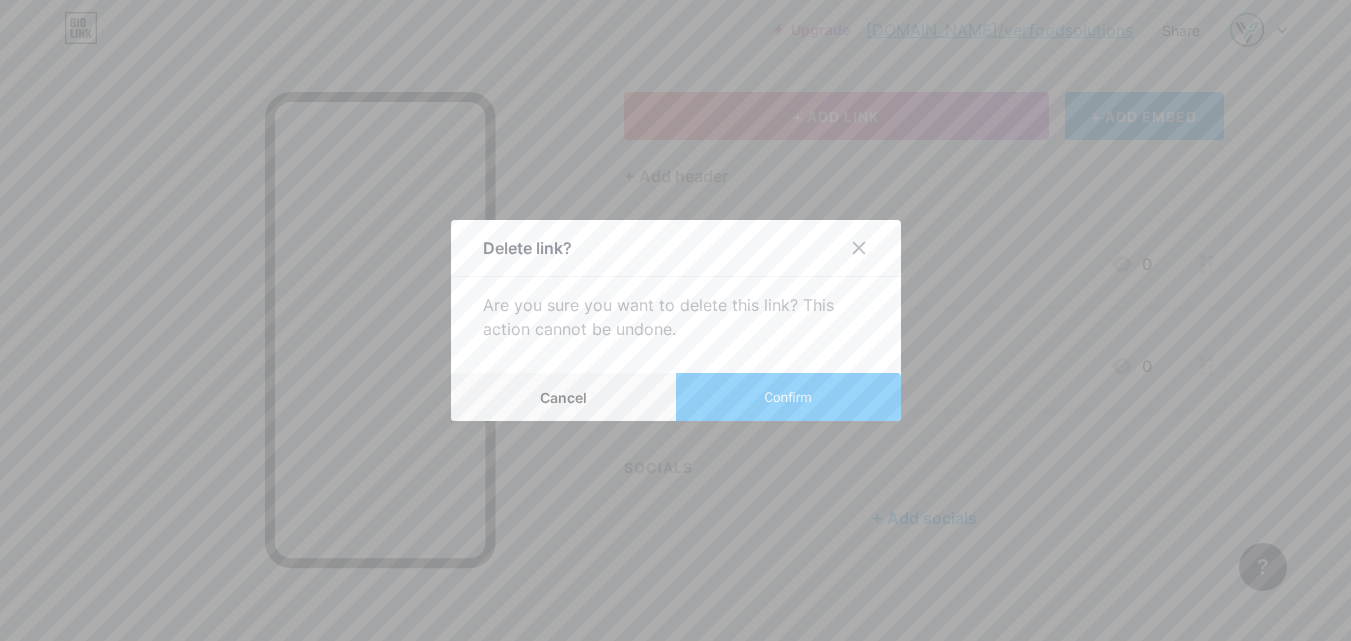 click on "Confirm" at bounding box center [788, 397] 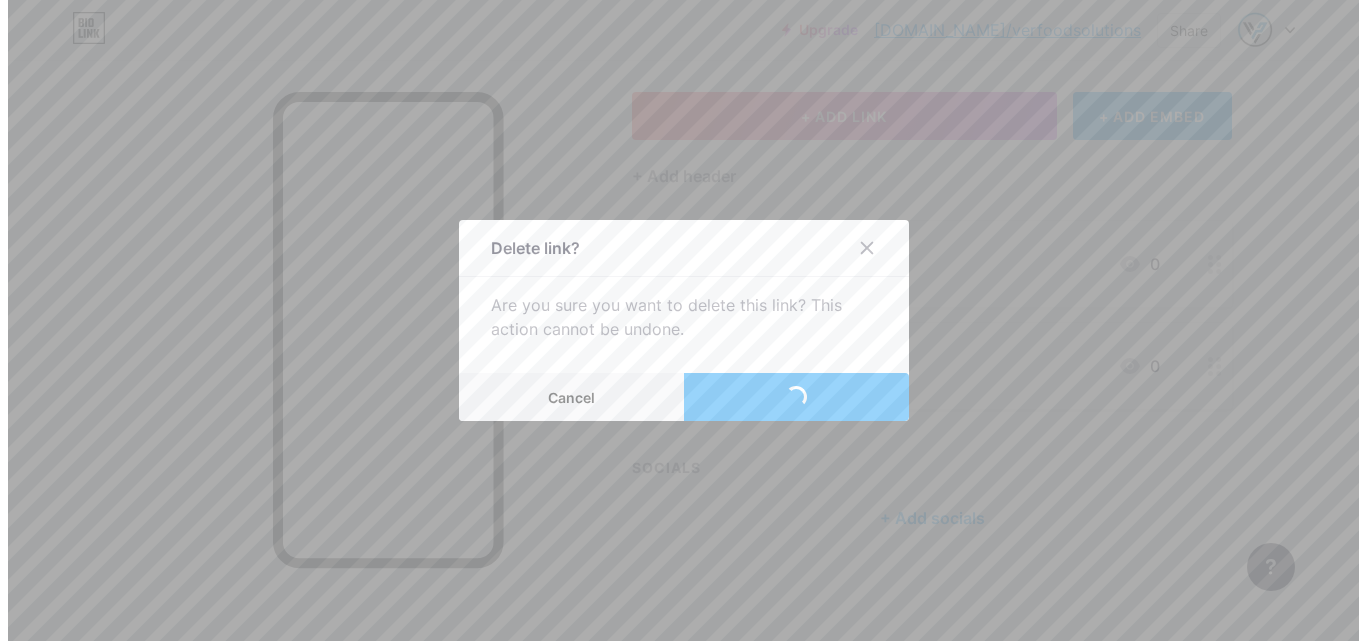 scroll, scrollTop: 0, scrollLeft: 0, axis: both 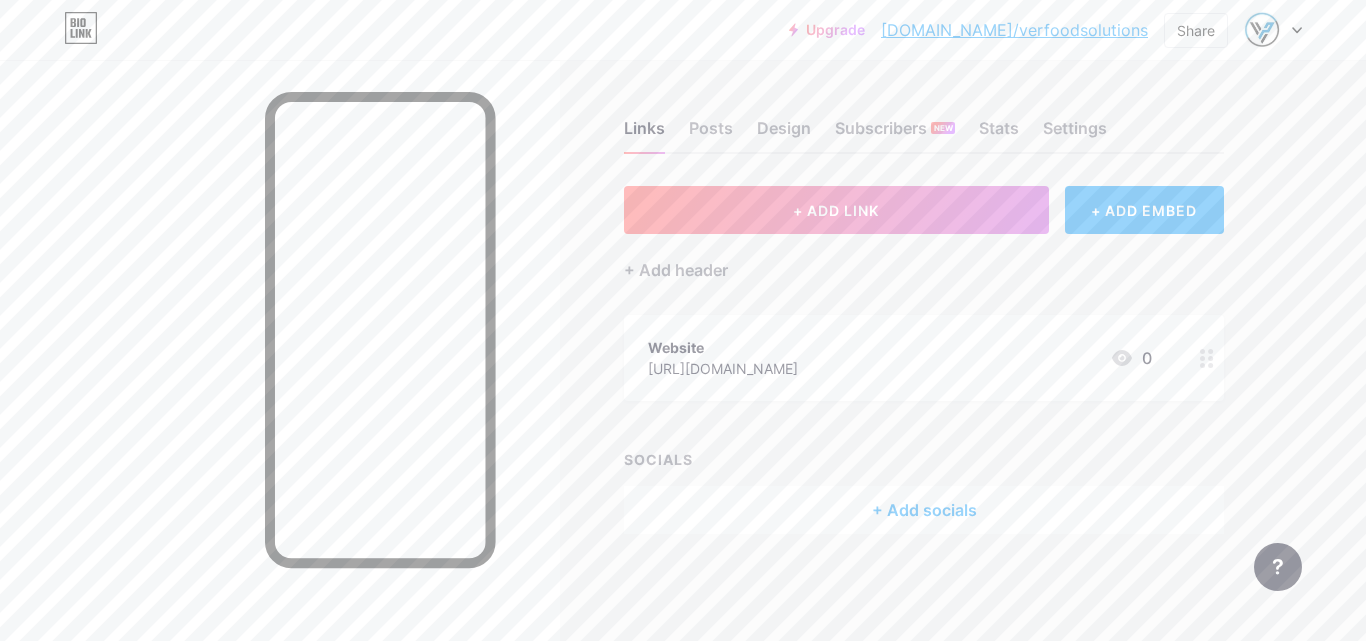 click on "+ Add socials" at bounding box center (924, 510) 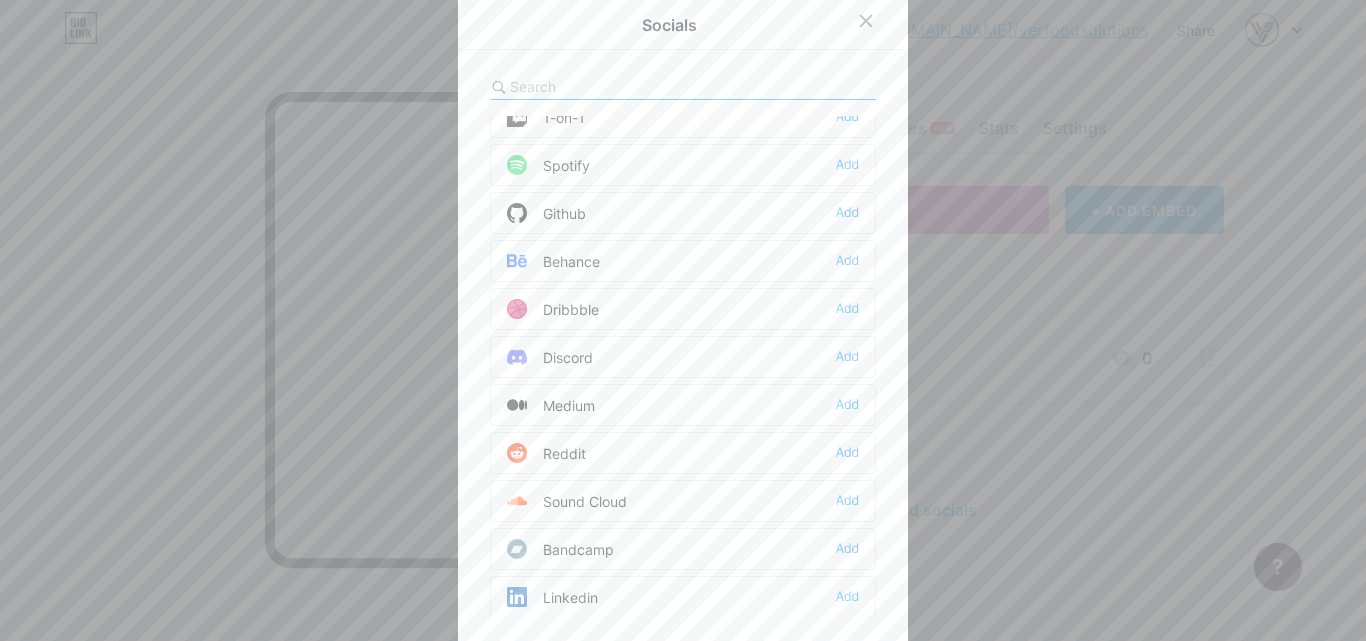 scroll, scrollTop: 0, scrollLeft: 0, axis: both 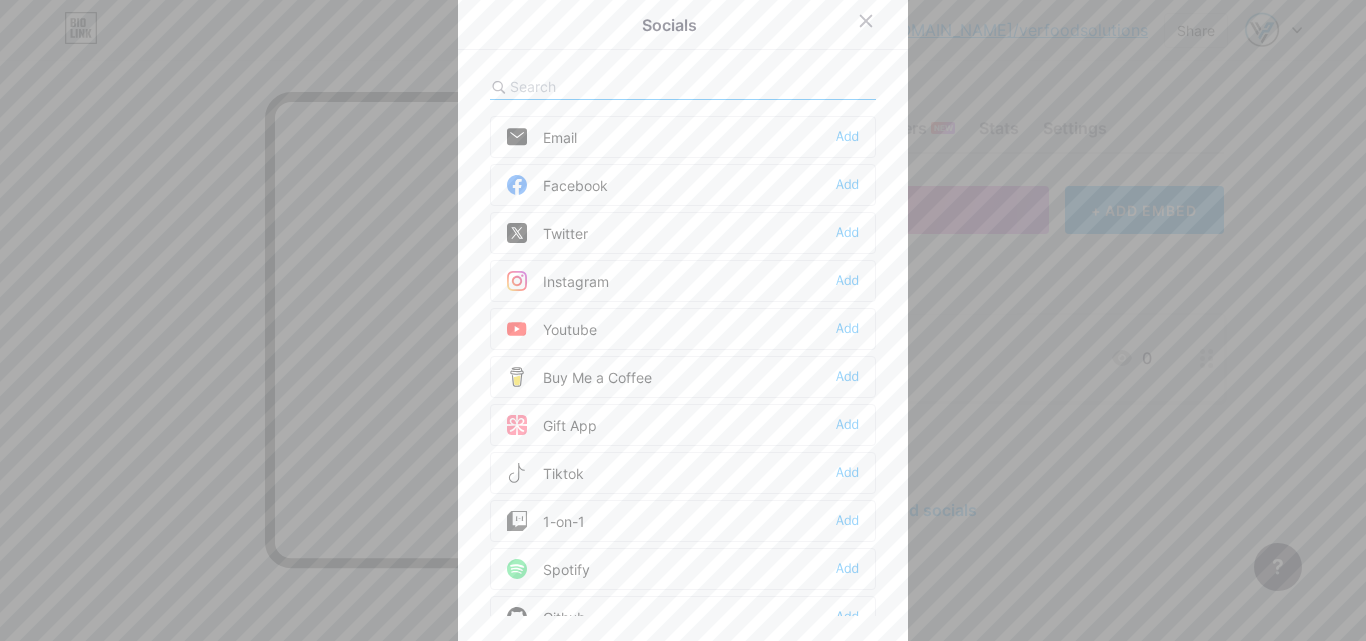 click at bounding box center (683, 320) 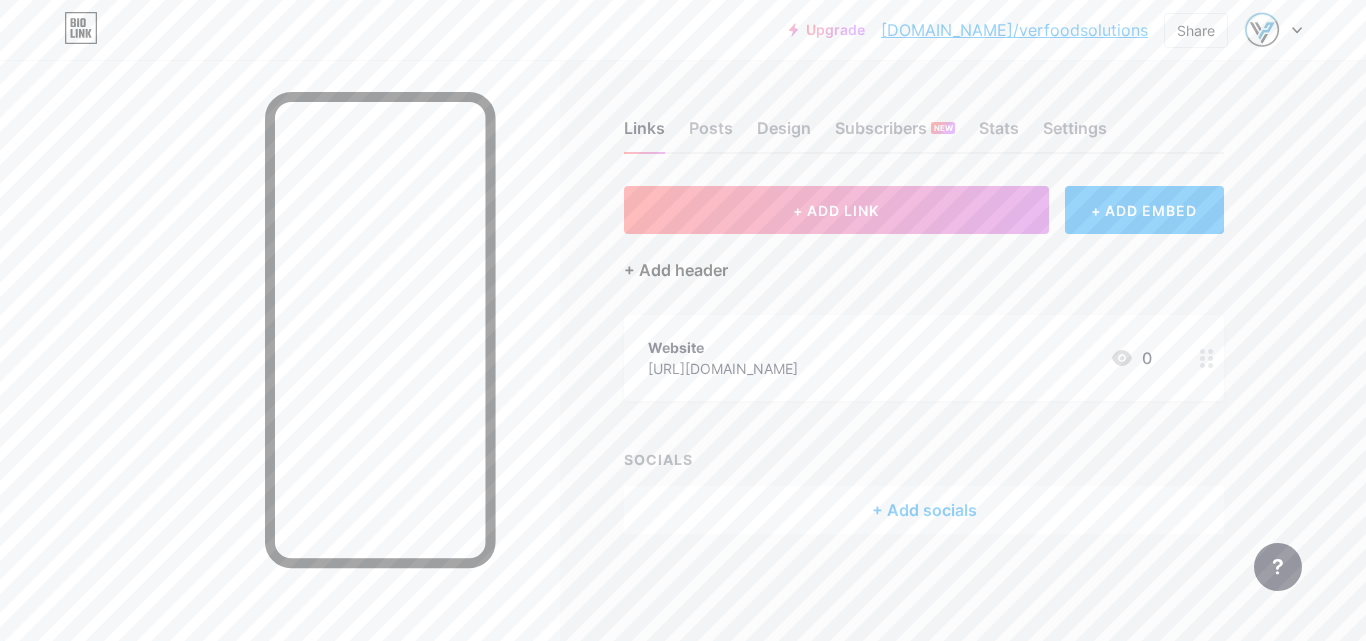 click on "+ Add header" at bounding box center [676, 270] 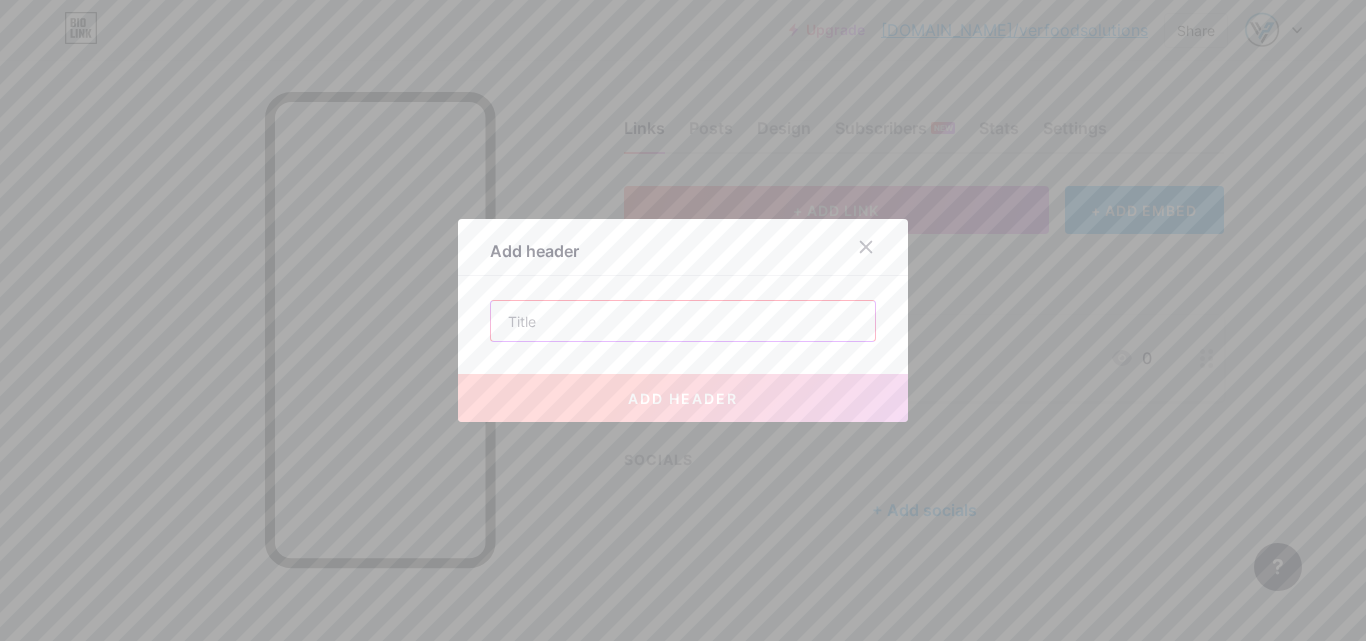 click at bounding box center [683, 321] 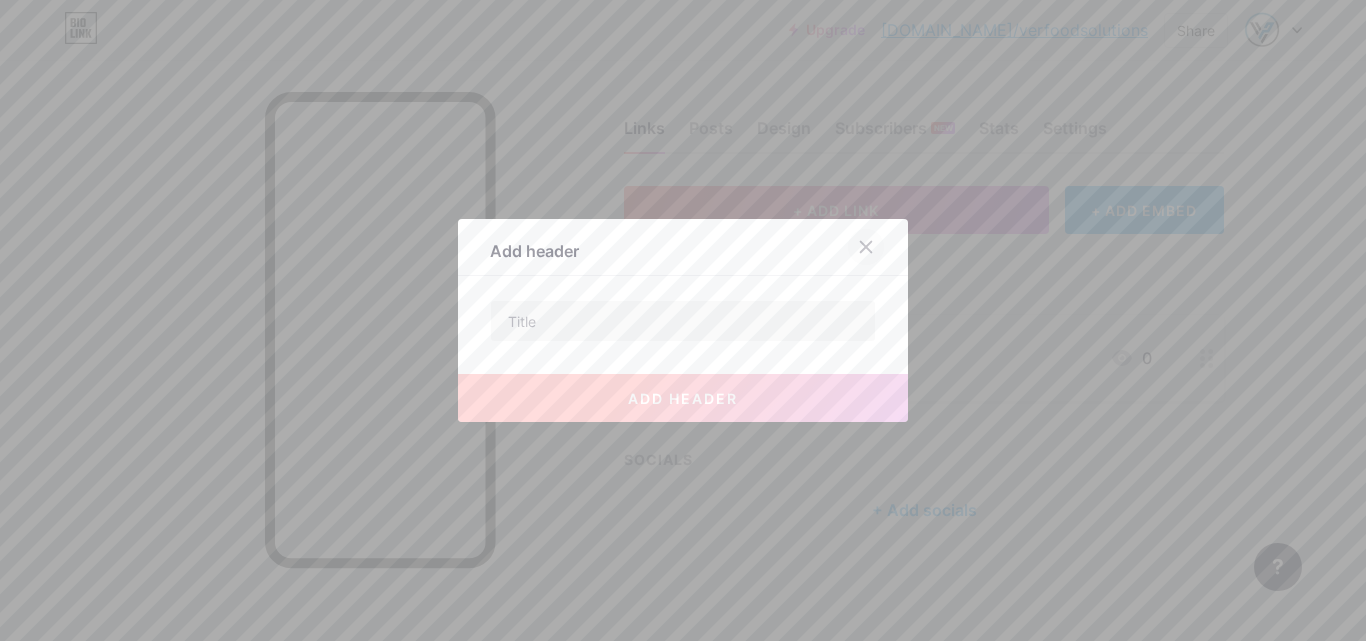 click 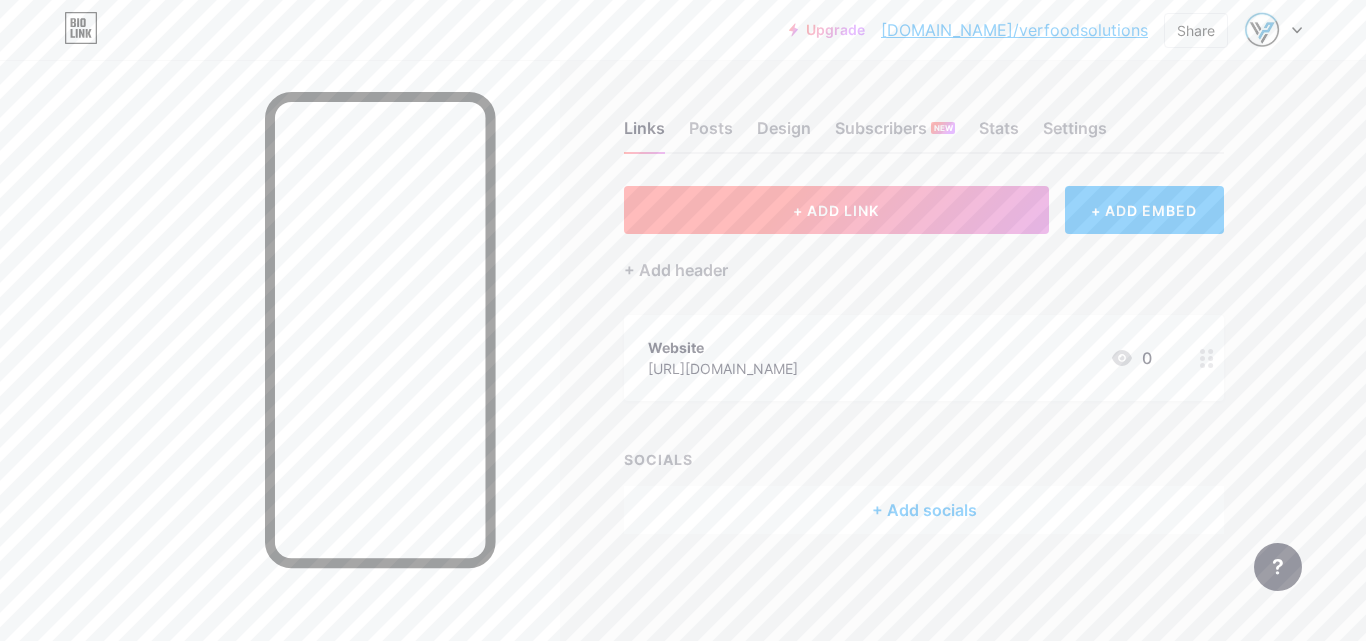 click on "+ ADD LINK" at bounding box center [836, 210] 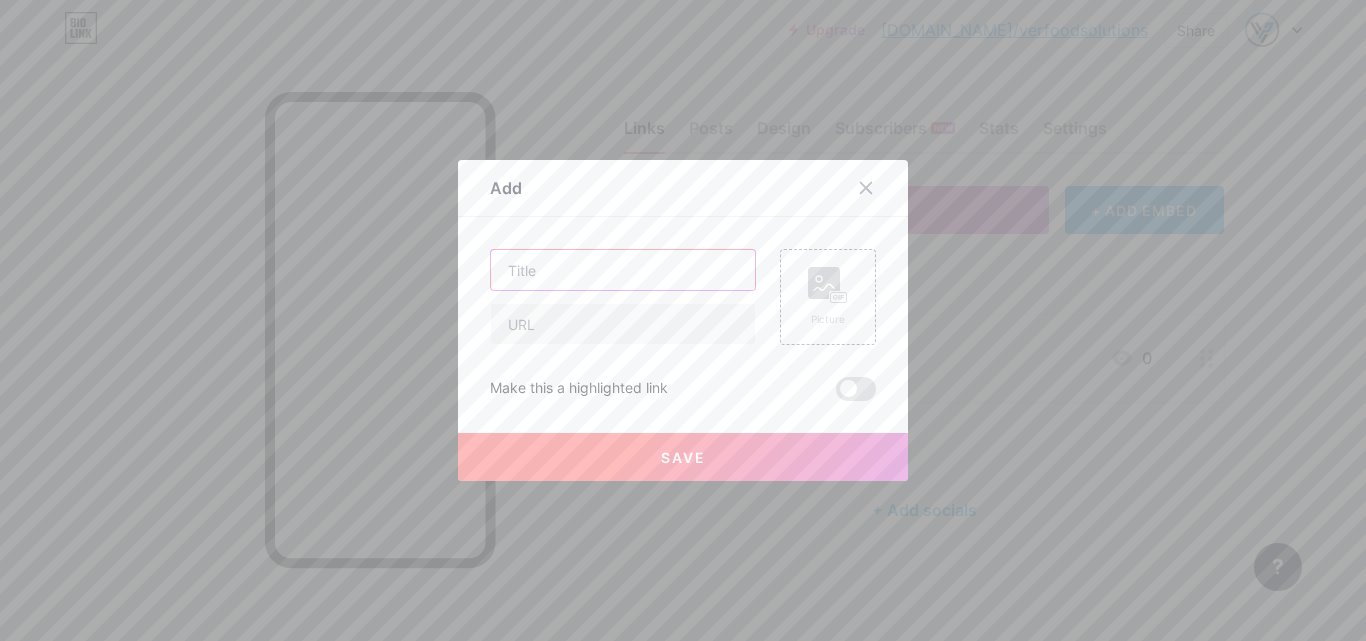 click at bounding box center [623, 270] 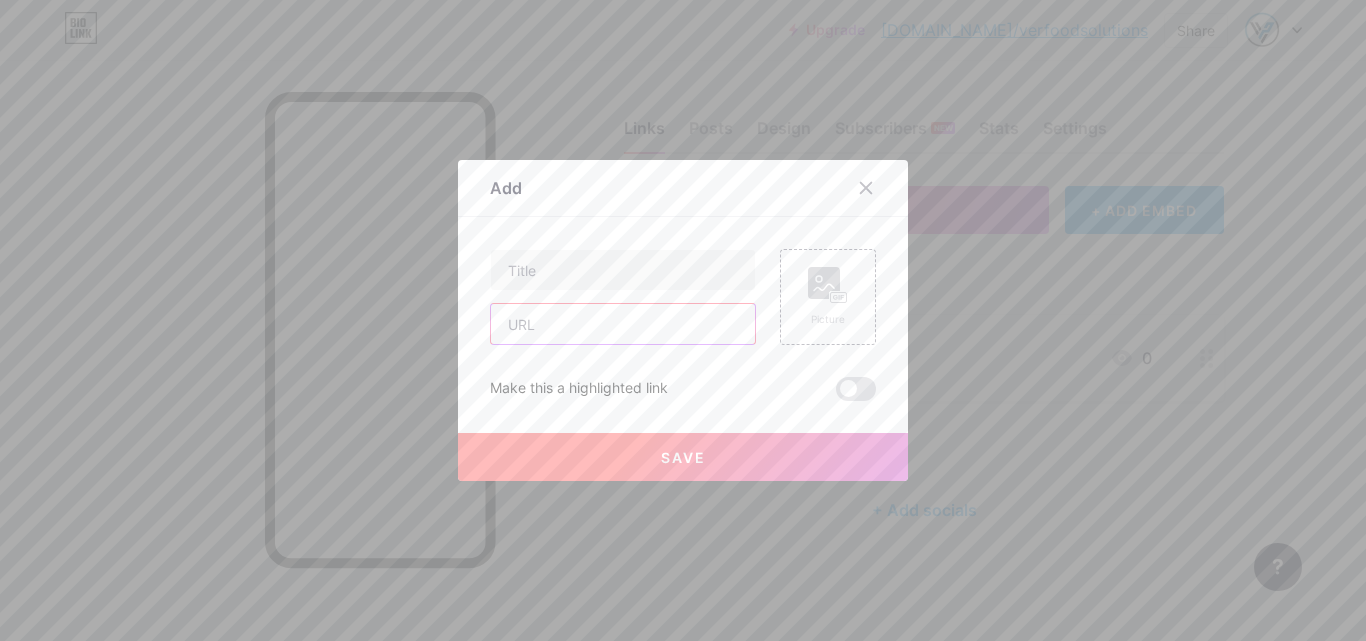 click at bounding box center [623, 324] 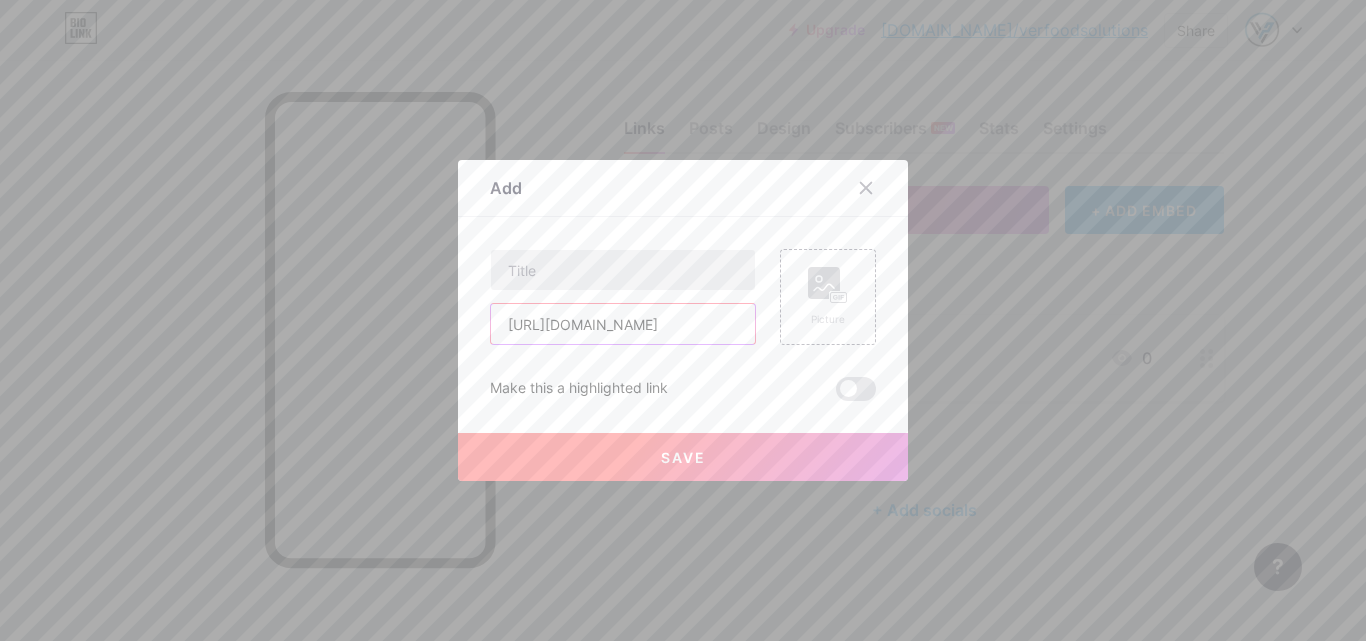 type on "[URL][DOMAIN_NAME]" 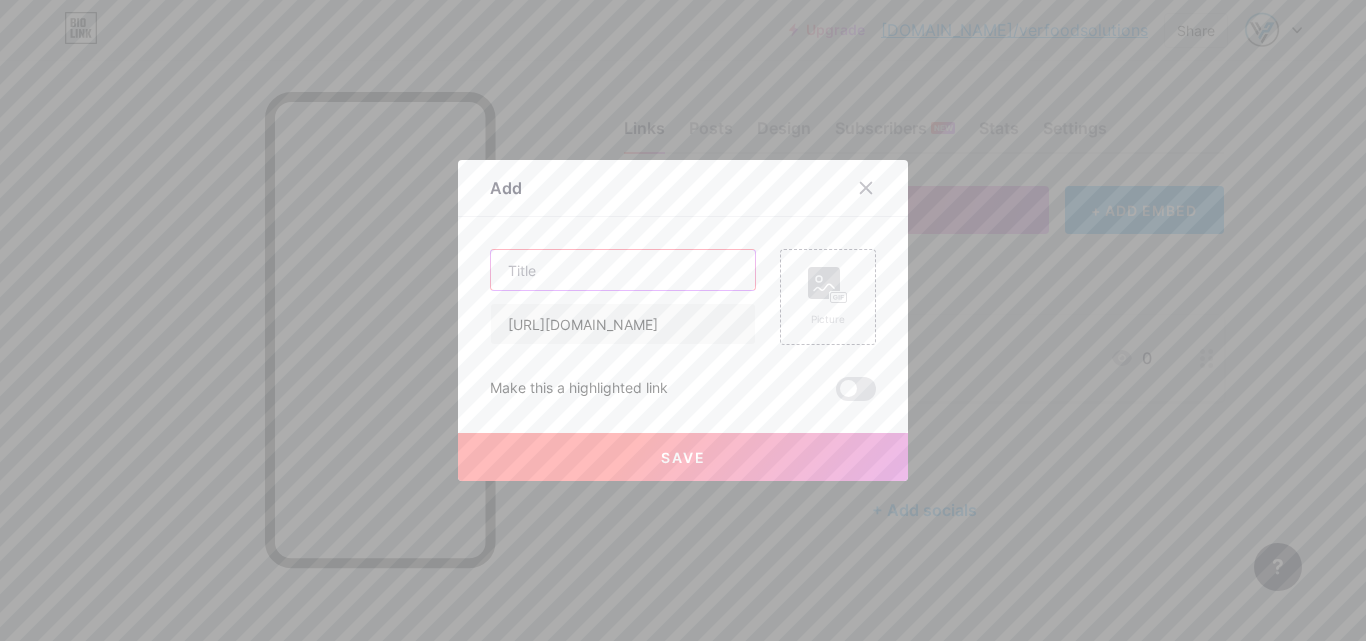 click at bounding box center [623, 270] 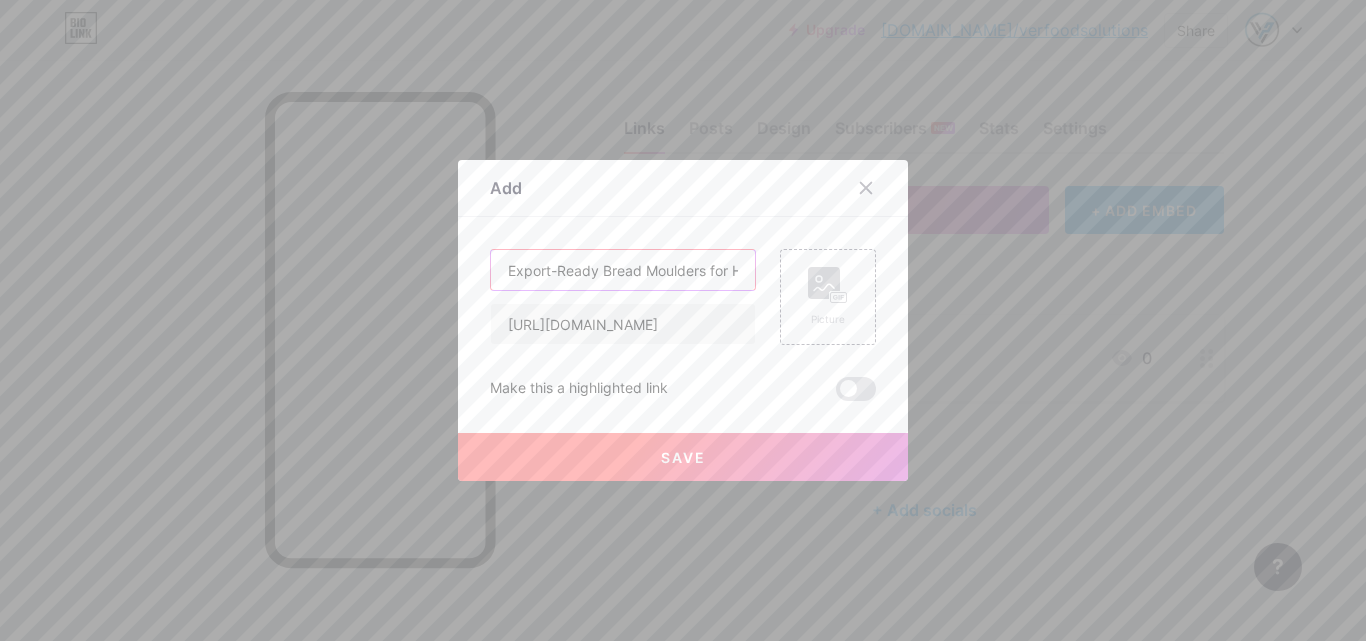 scroll, scrollTop: 0, scrollLeft: 278, axis: horizontal 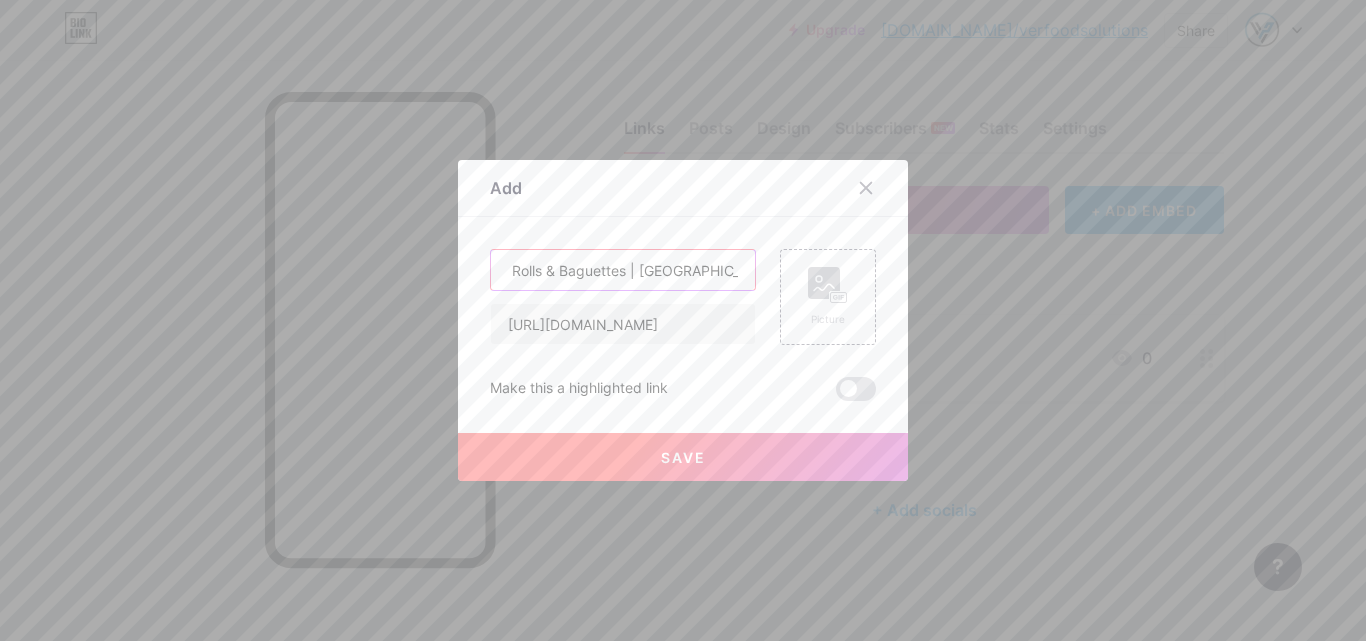click on "Export-Ready Bread Moulders for Hot Dog Rolls & Baguettes | [GEOGRAPHIC_DATA] Shipment" at bounding box center [623, 270] 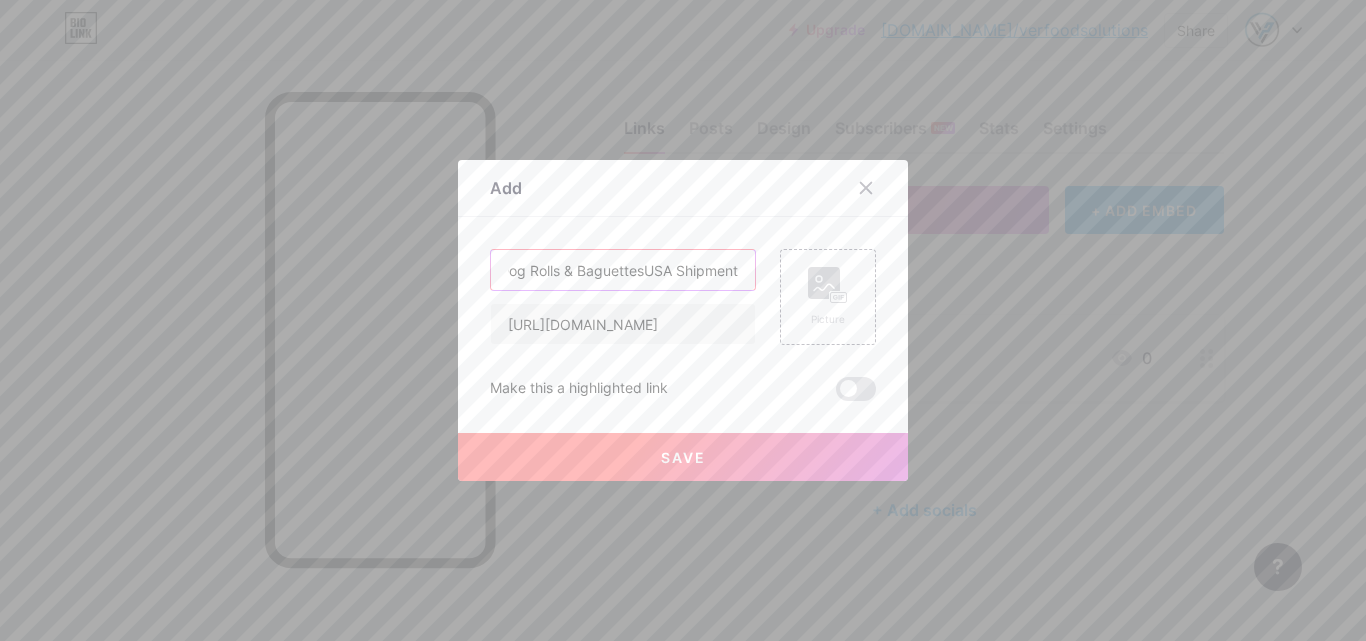 scroll, scrollTop: 0, scrollLeft: 265, axis: horizontal 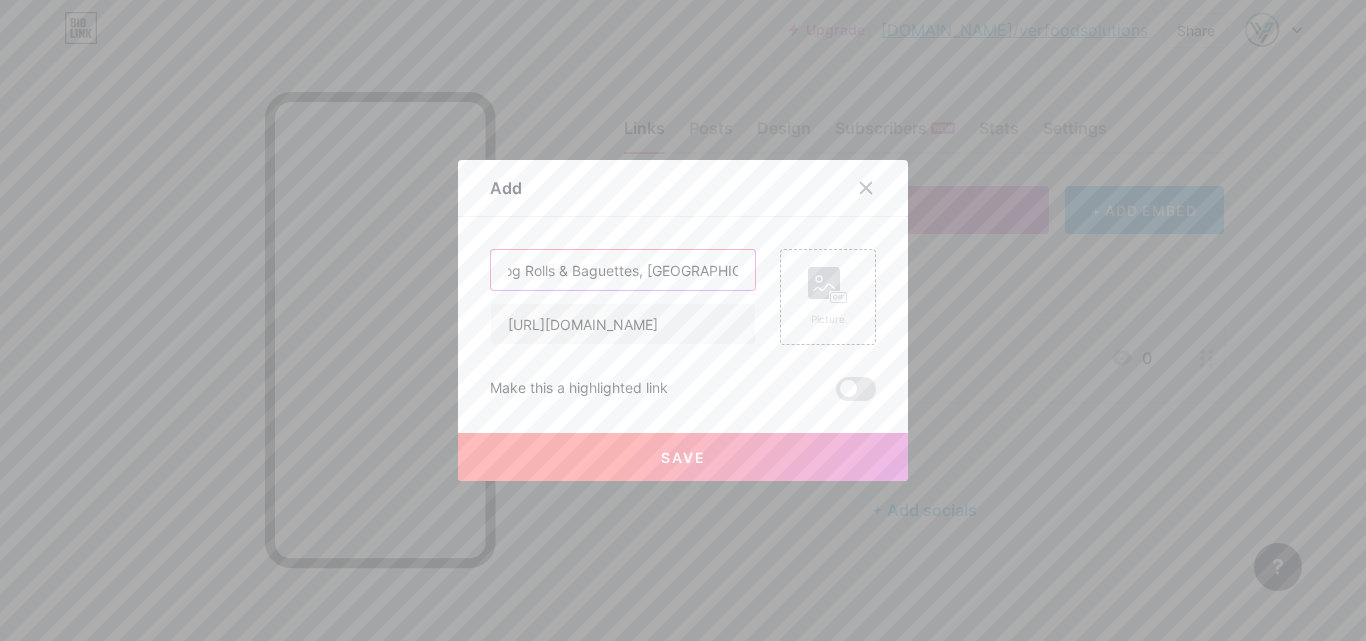 click on "Export-Ready Bread Moulders for Hot Dog Rolls & Baguettes, [GEOGRAPHIC_DATA] Shipment" at bounding box center [623, 270] 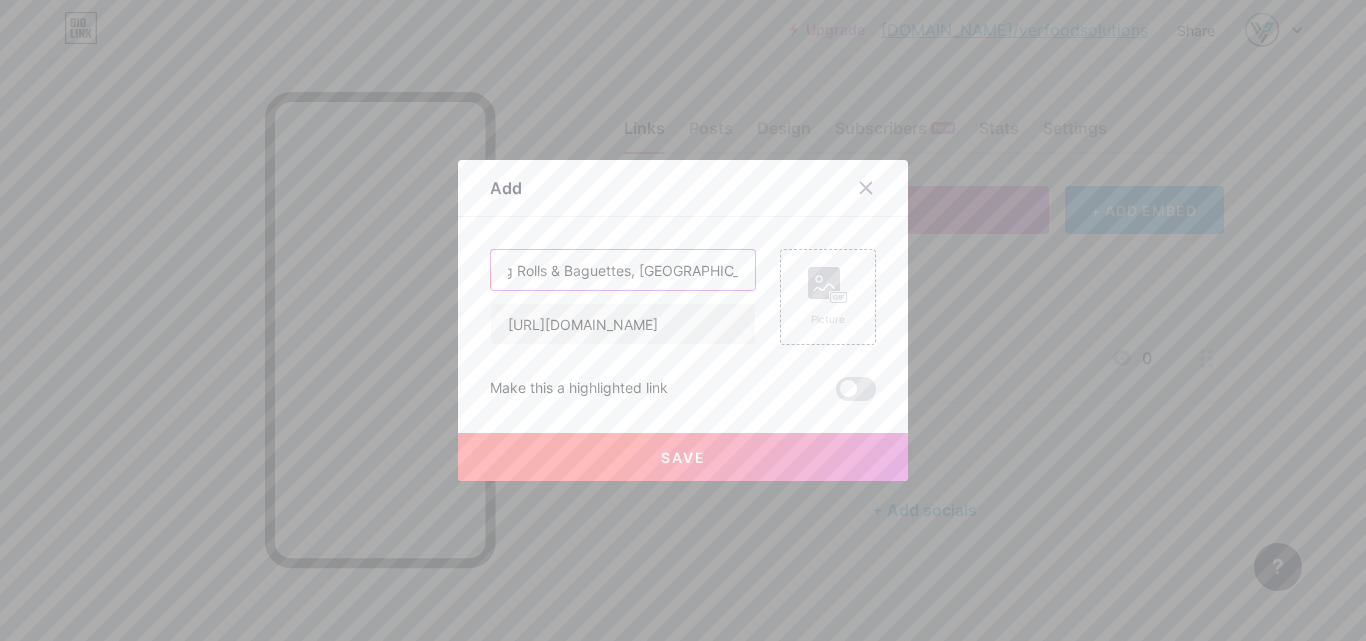 paste on "| VERFOODSOLUTIONS" 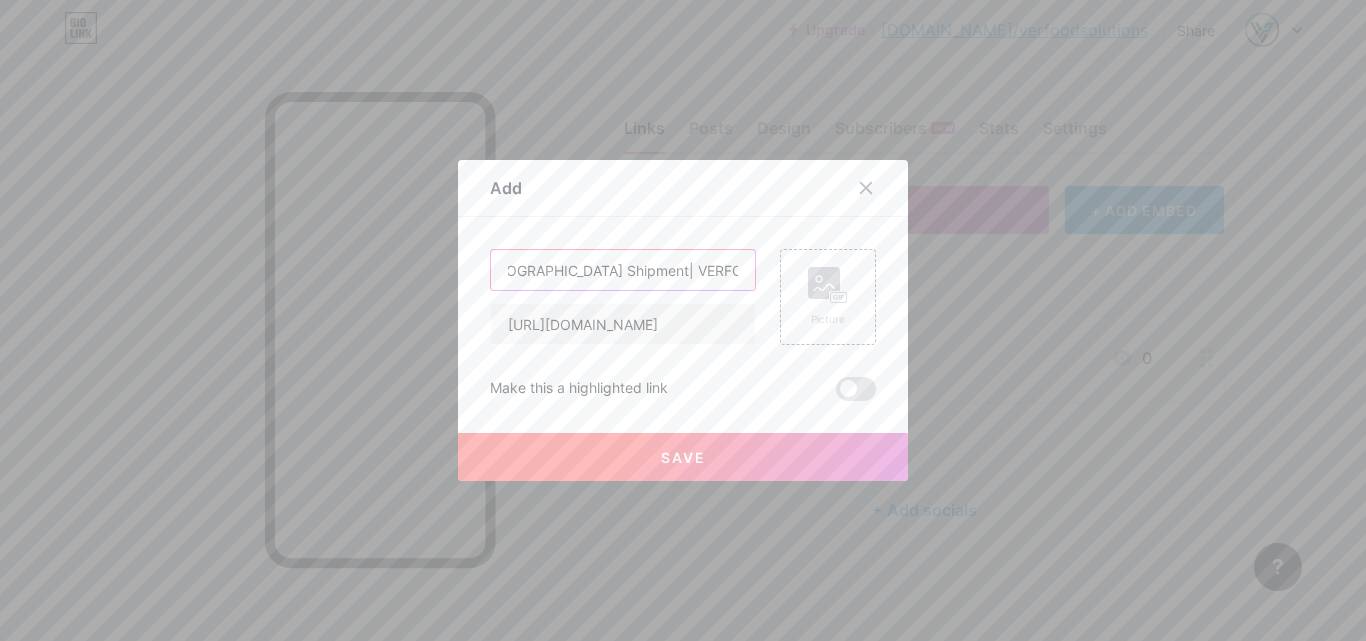 click on "Export-Ready Bread Moulders for Hot Dog Rolls & Baguettes, [GEOGRAPHIC_DATA] Shipment| VERFOODSOLUTIONS" at bounding box center (623, 270) 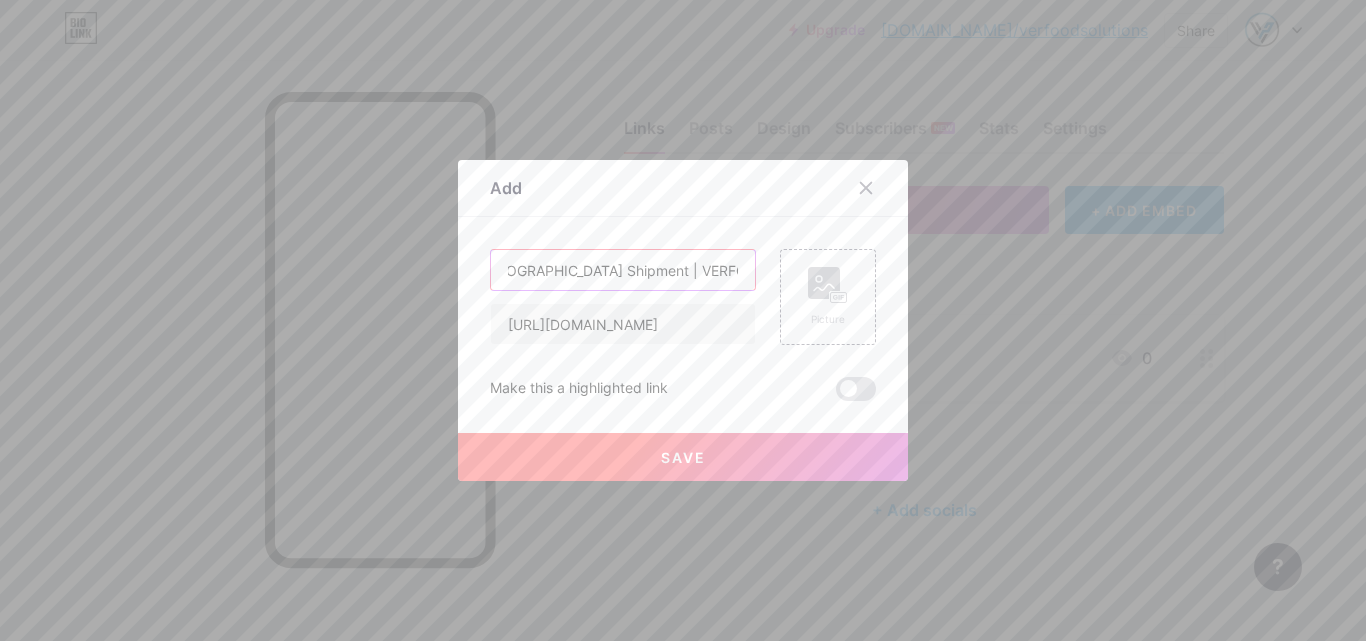 type on "Export-Ready Bread Moulders for Hot Dog Rolls & Baguettes, [GEOGRAPHIC_DATA] Shipment | VERFOODSOLUTIONS" 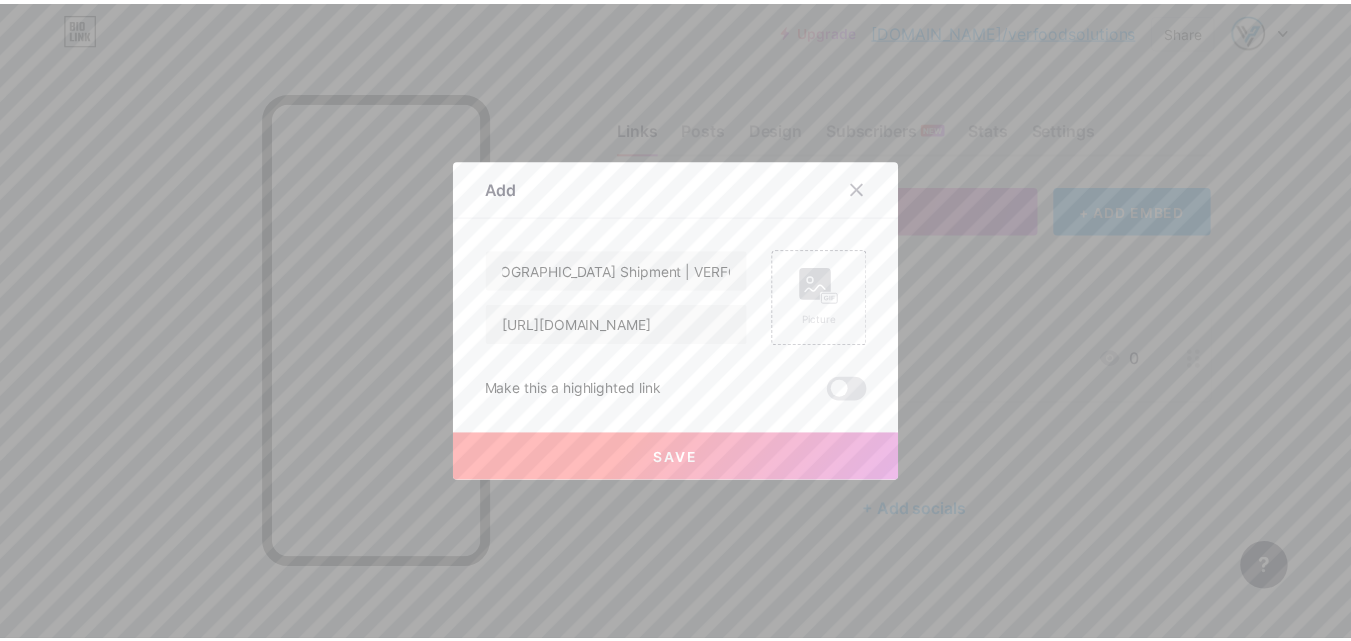 scroll, scrollTop: 0, scrollLeft: 0, axis: both 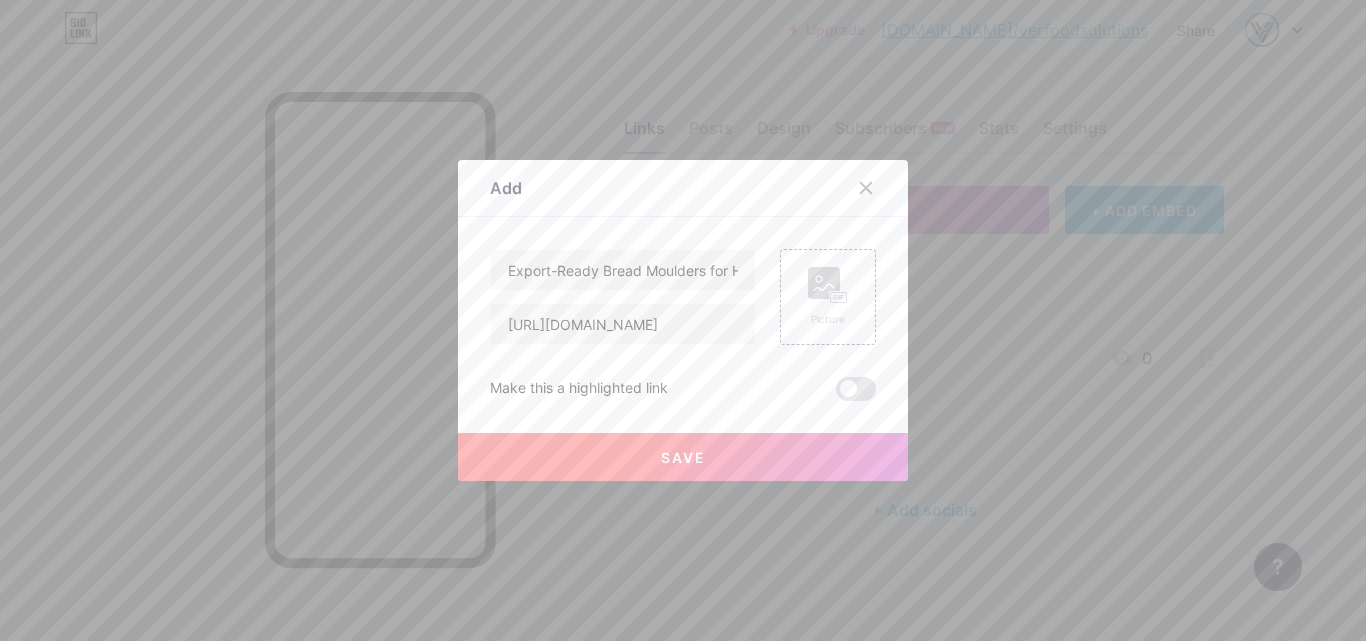click on "Save" at bounding box center [683, 457] 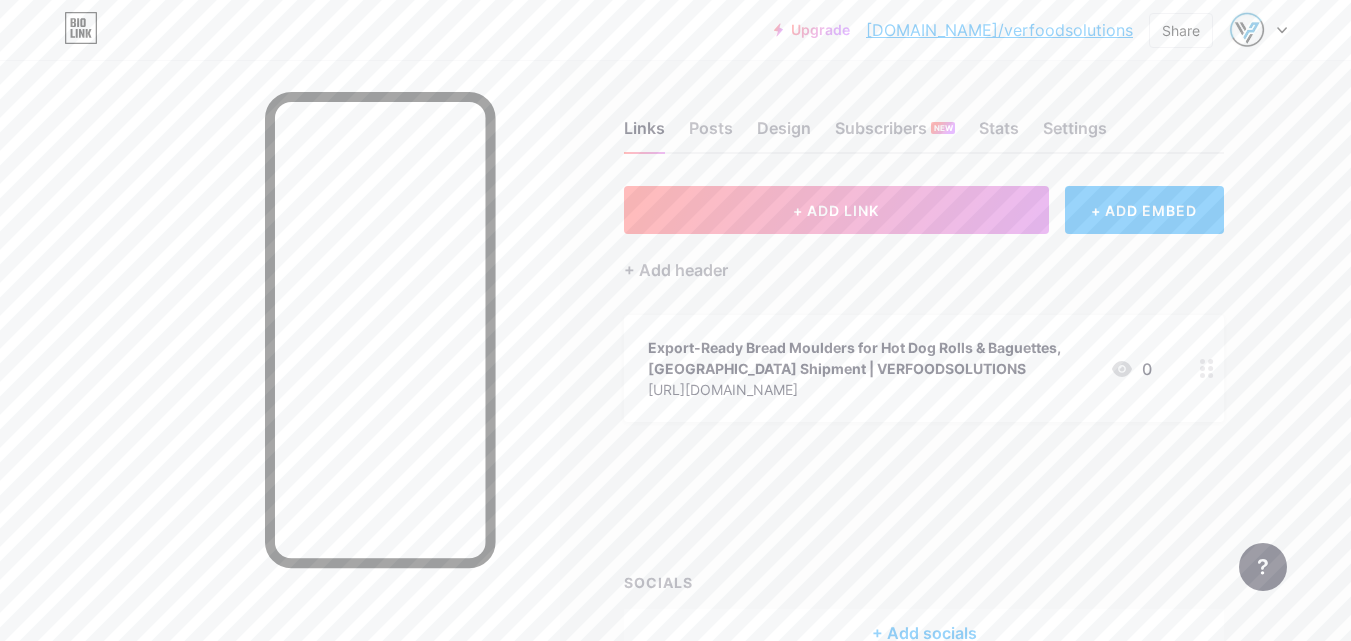 type 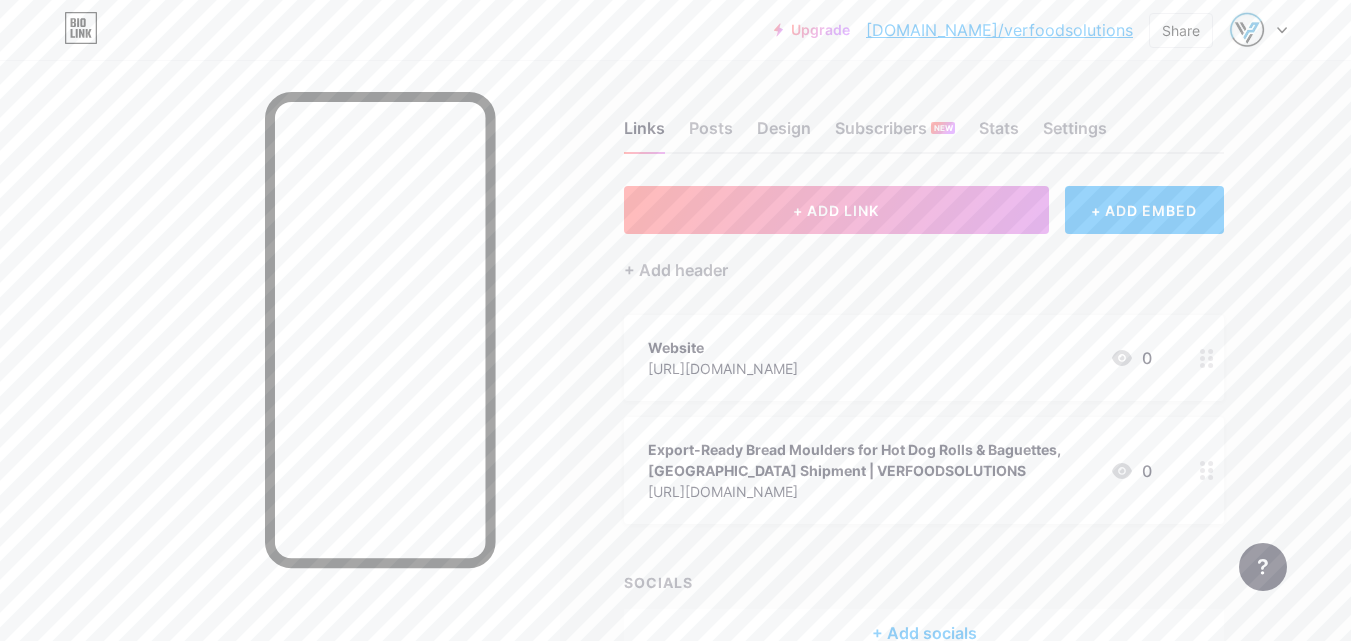 click on "[DOMAIN_NAME]/verfoodsolutions" at bounding box center [999, 30] 